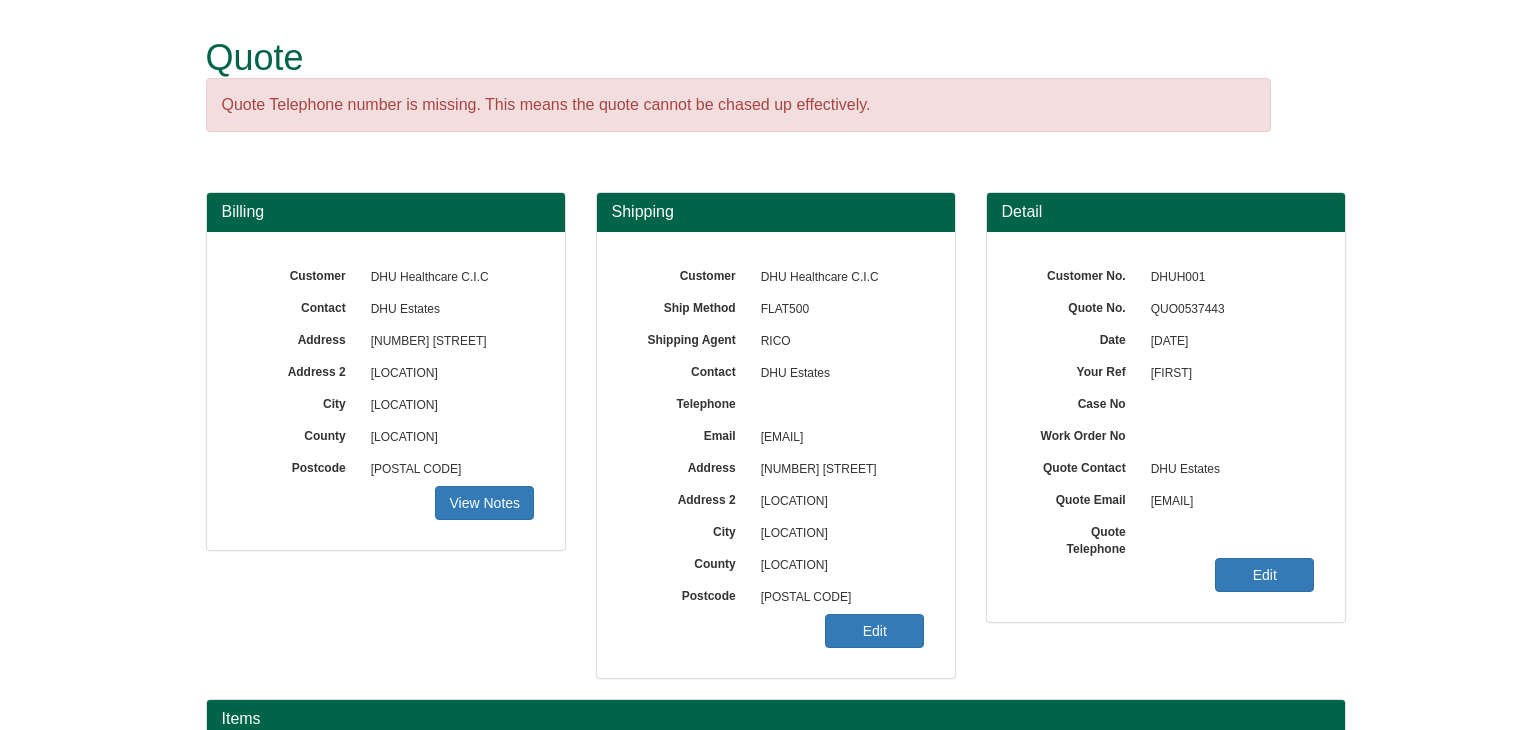 scroll, scrollTop: 400, scrollLeft: 0, axis: vertical 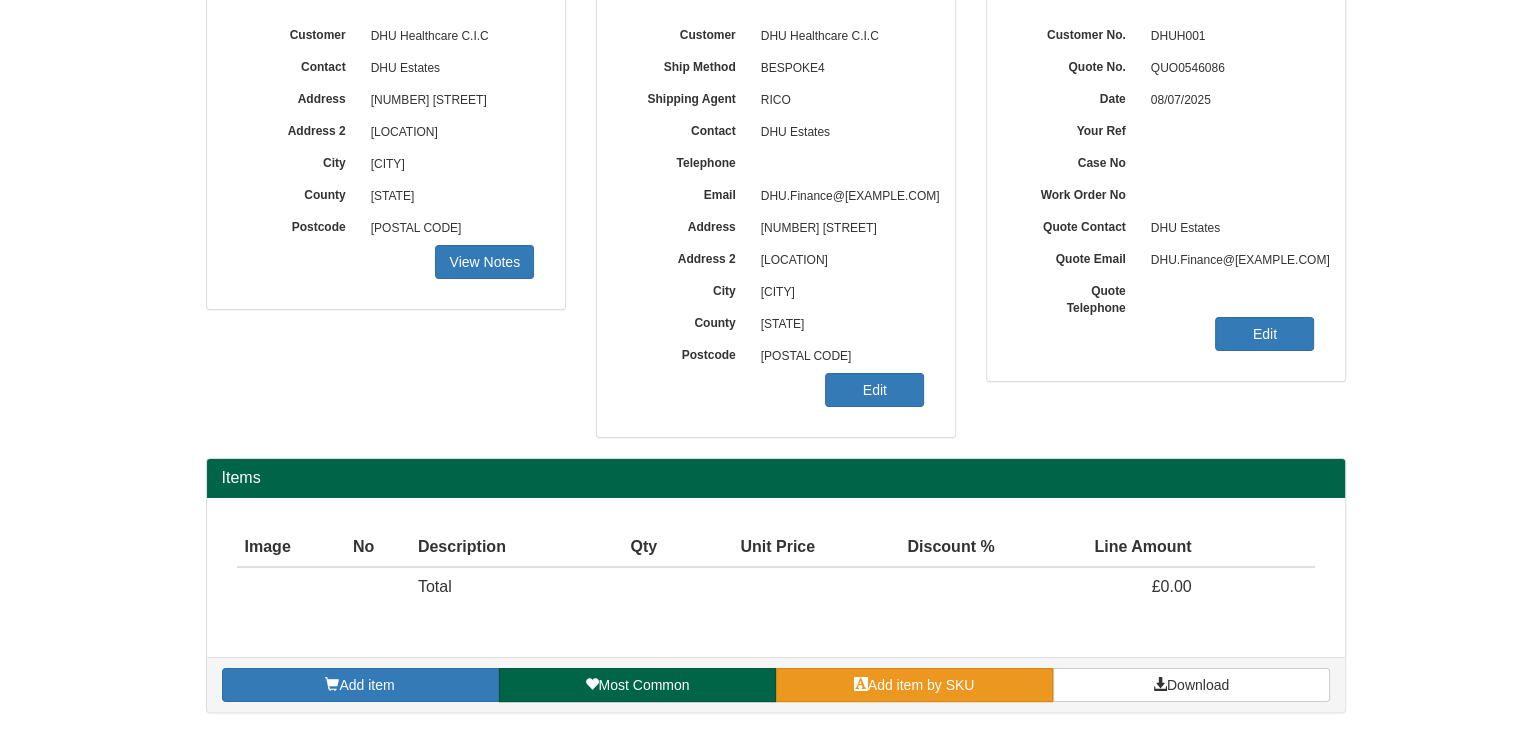 click on "Add item by SKU" at bounding box center (921, 685) 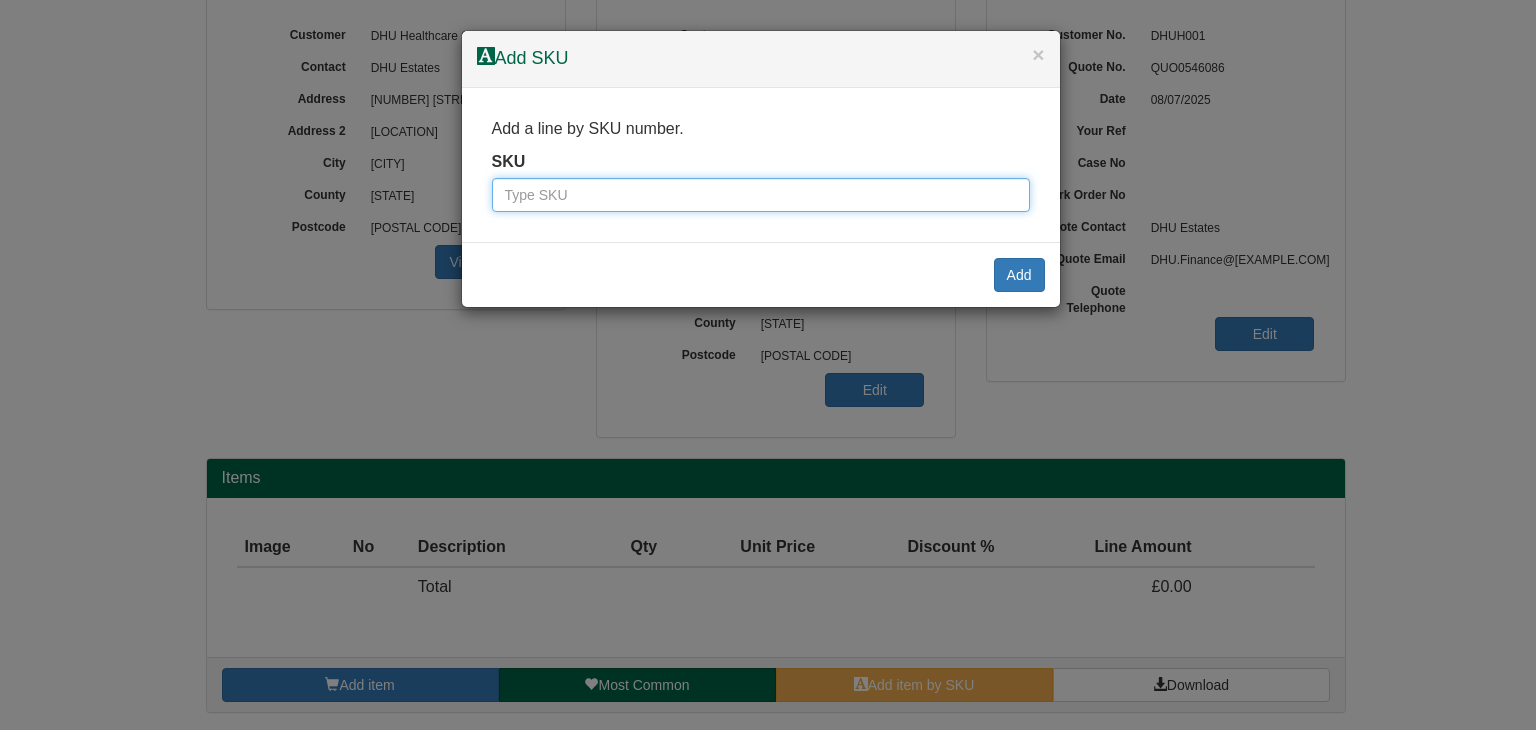 paste on "9789001BLA" 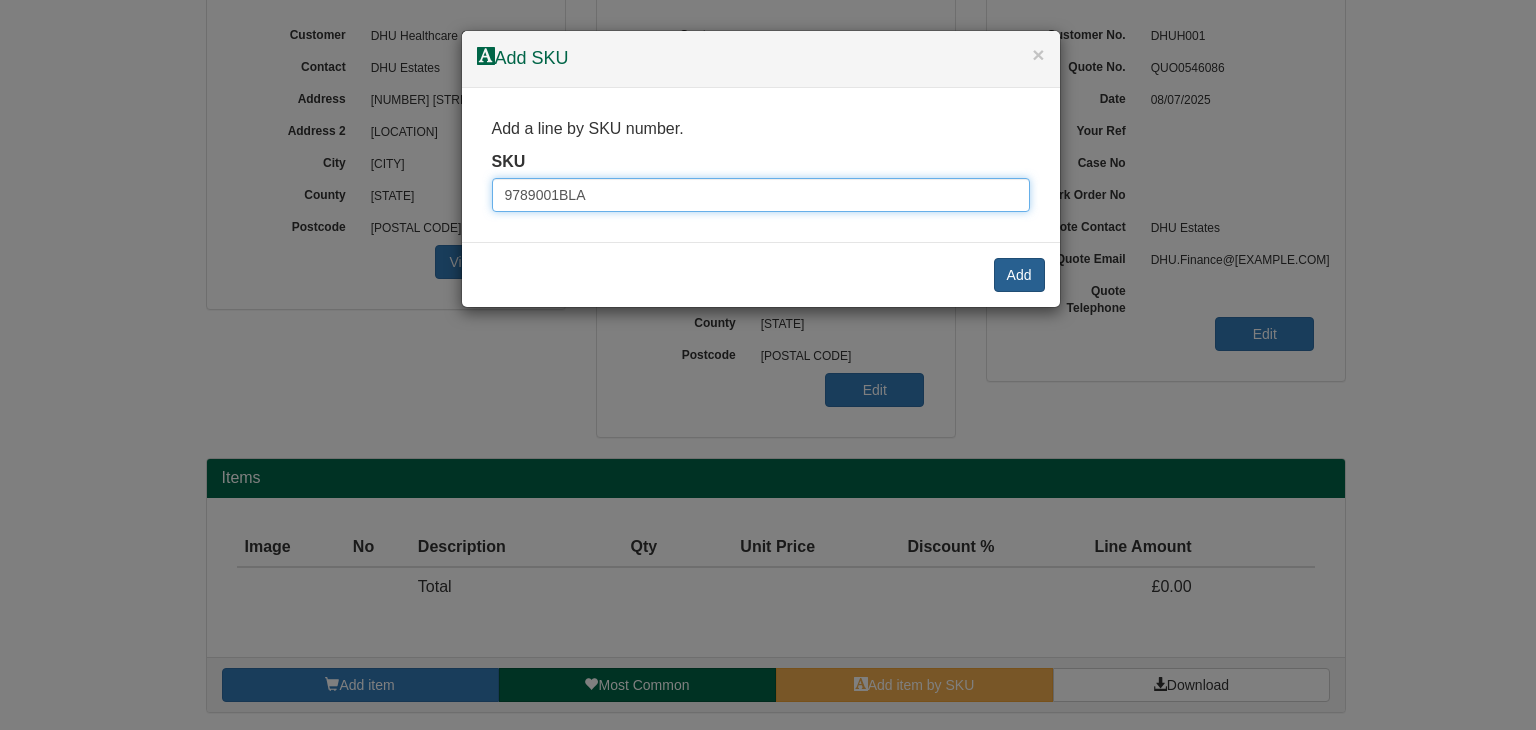type on "9789001BLA" 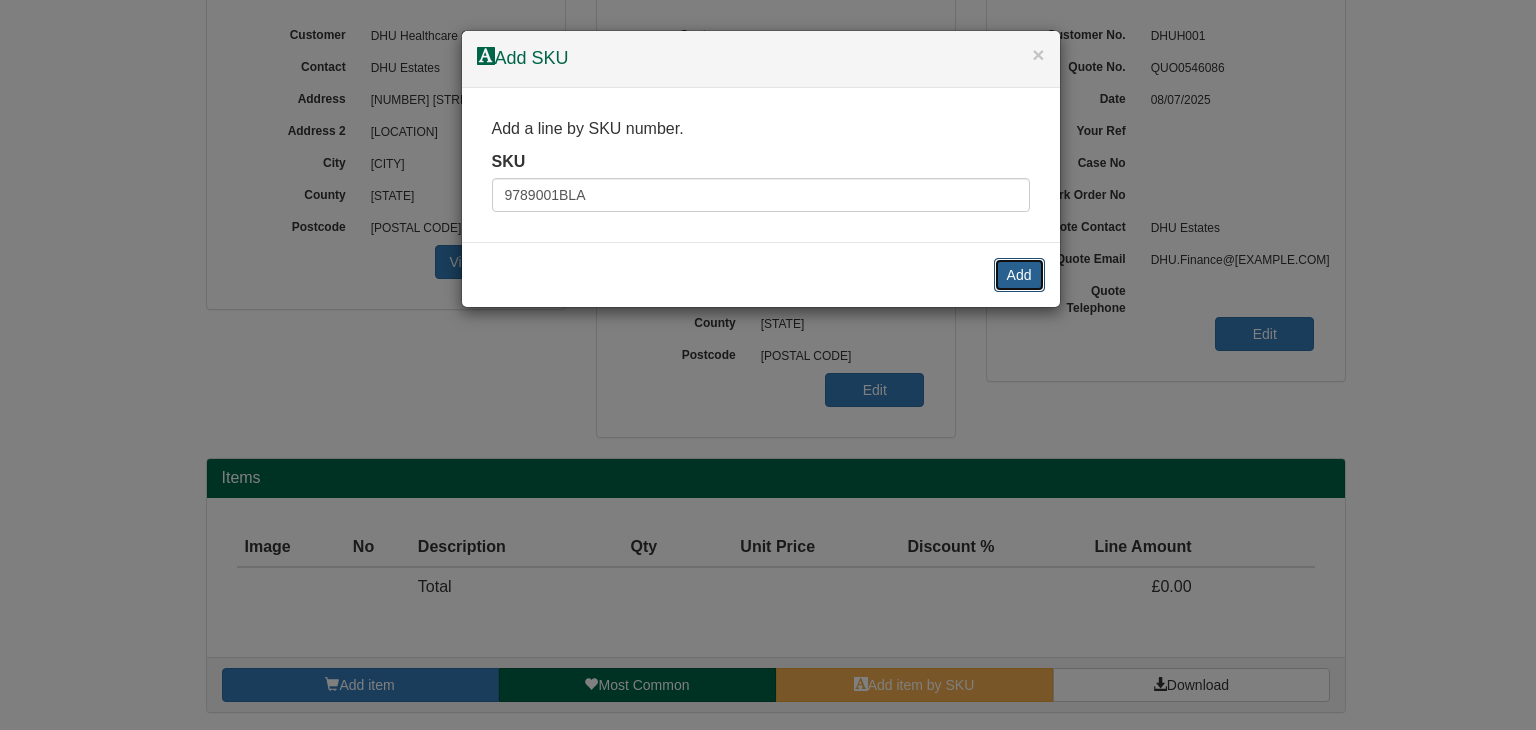 click on "Add" at bounding box center (1019, 275) 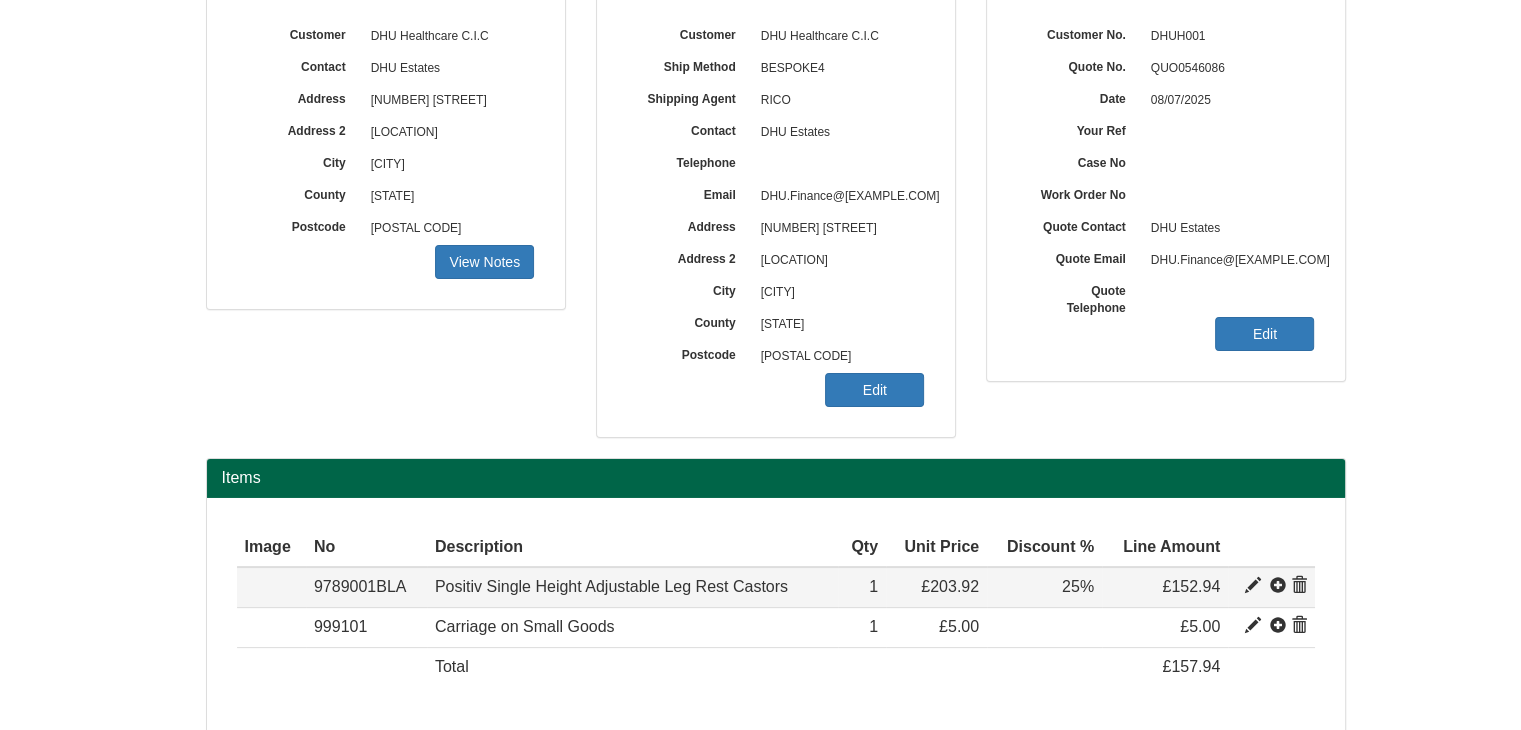 click at bounding box center (1271, 587) 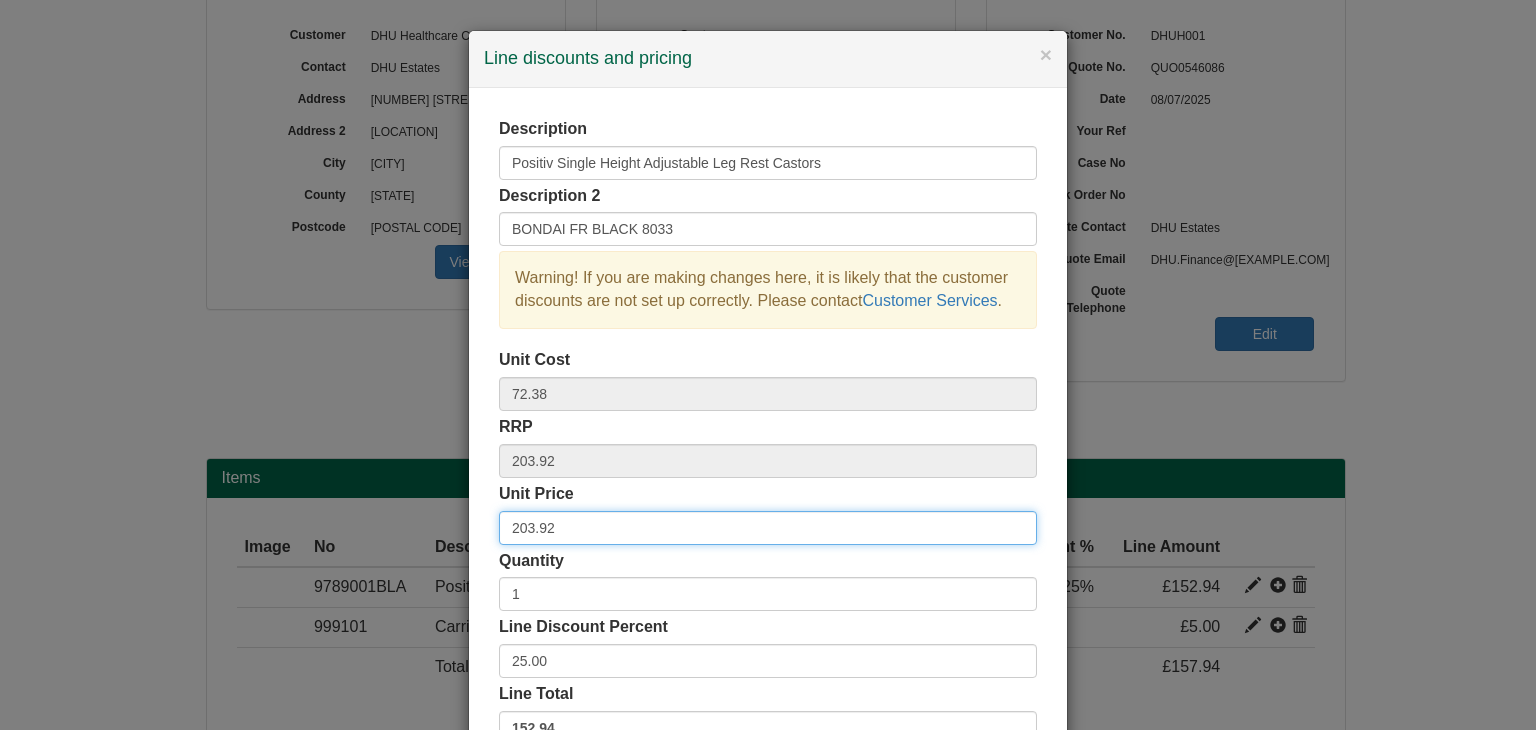 drag, startPoint x: 575, startPoint y: 525, endPoint x: 416, endPoint y: 525, distance: 159 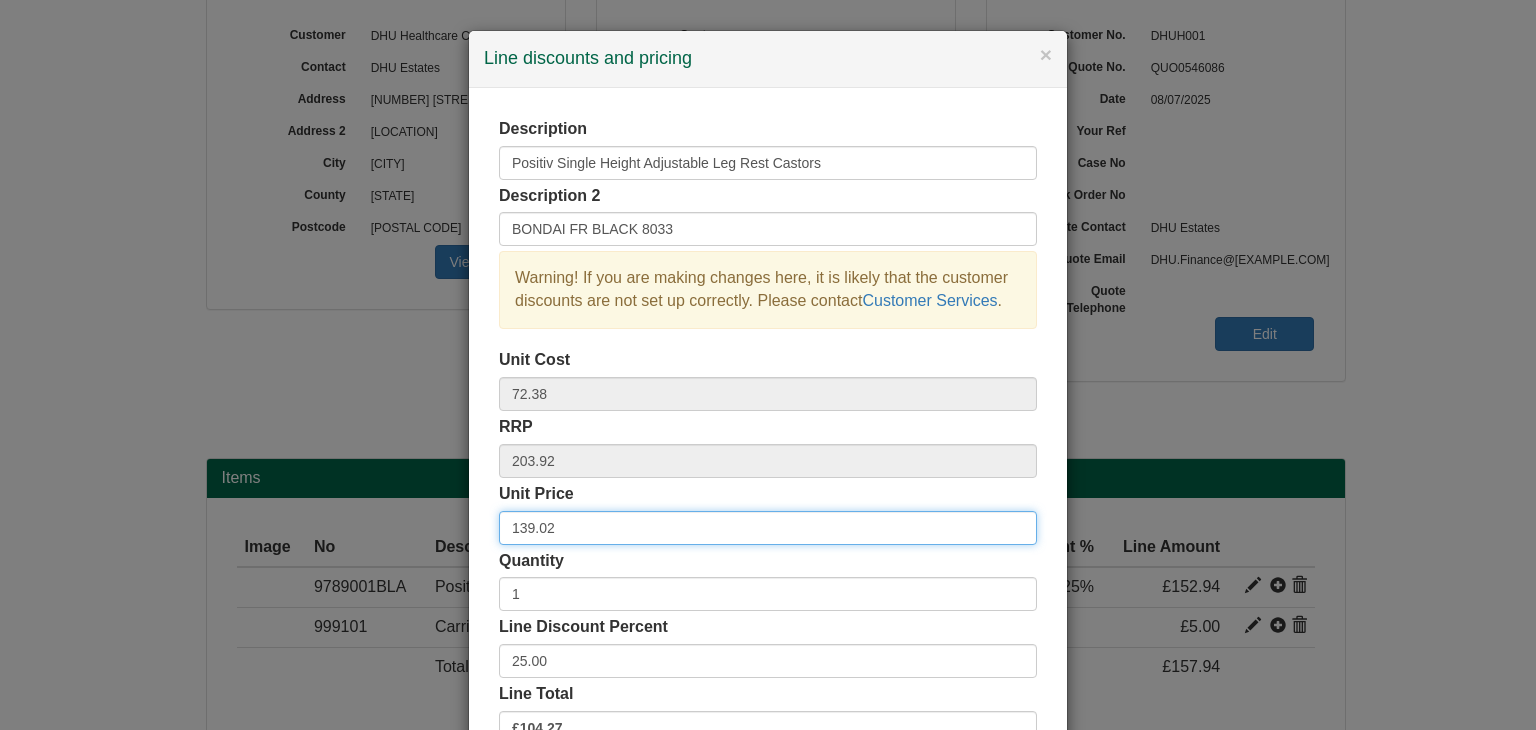 type on "139.02" 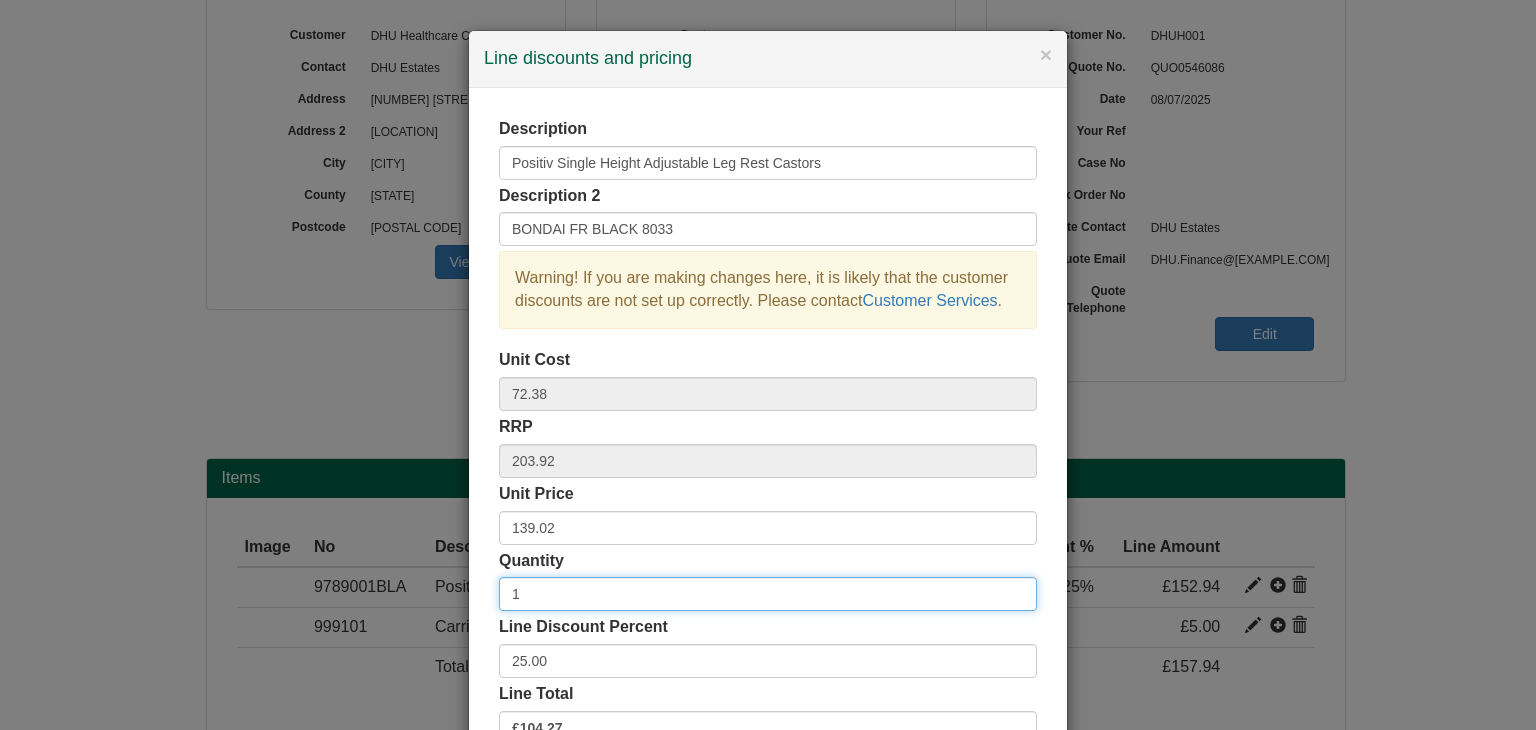 click on "1" at bounding box center (768, 594) 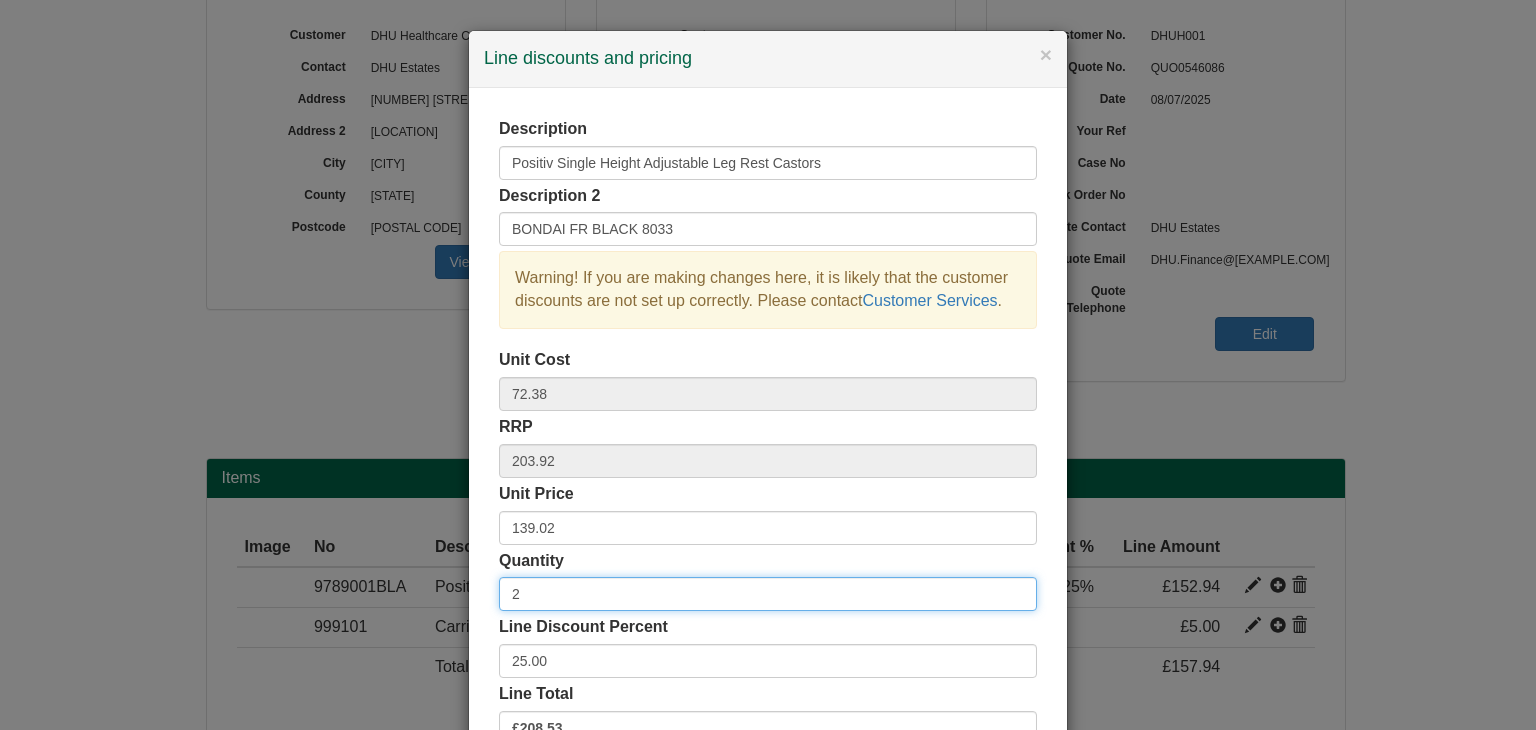 type on "2" 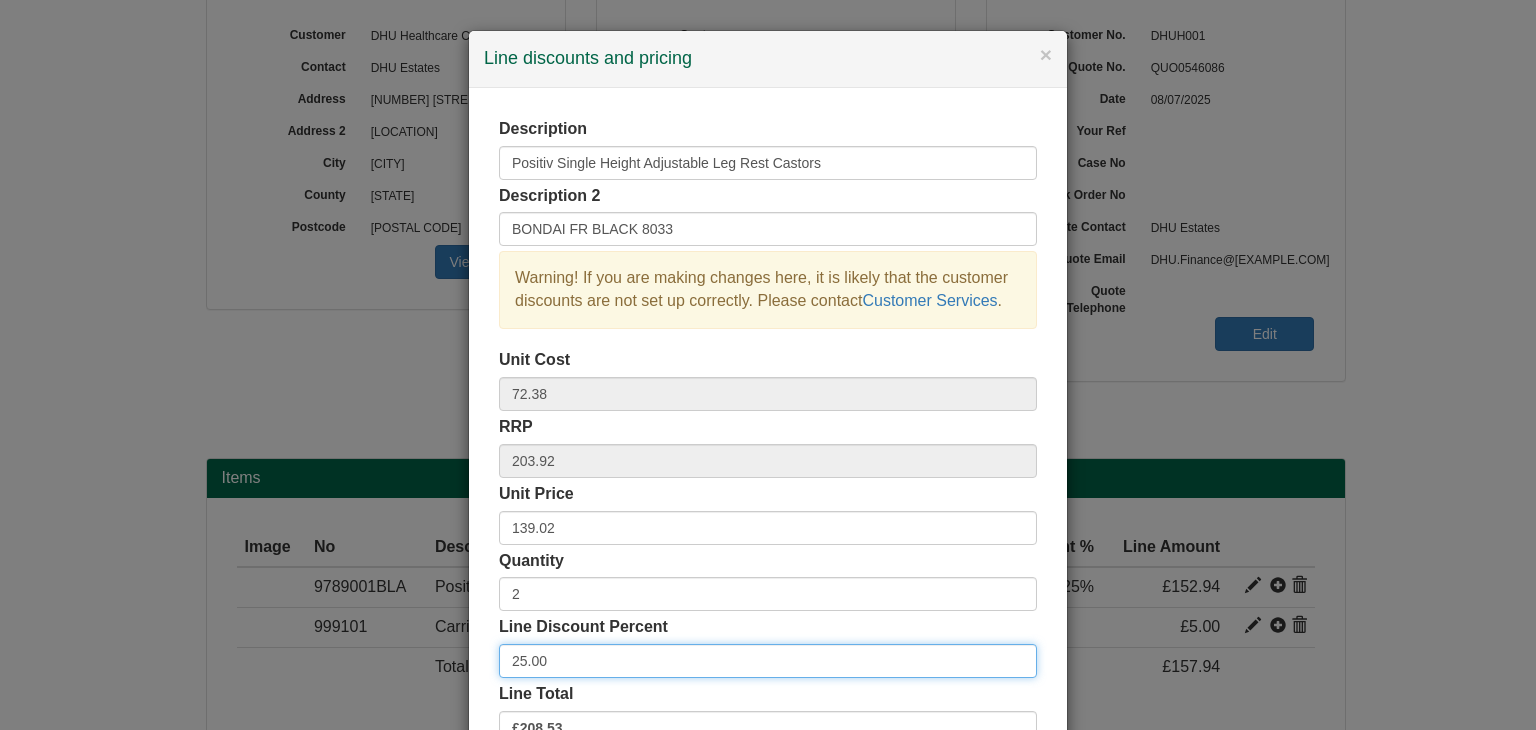 drag, startPoint x: 526, startPoint y: 665, endPoint x: 456, endPoint y: 661, distance: 70.11419 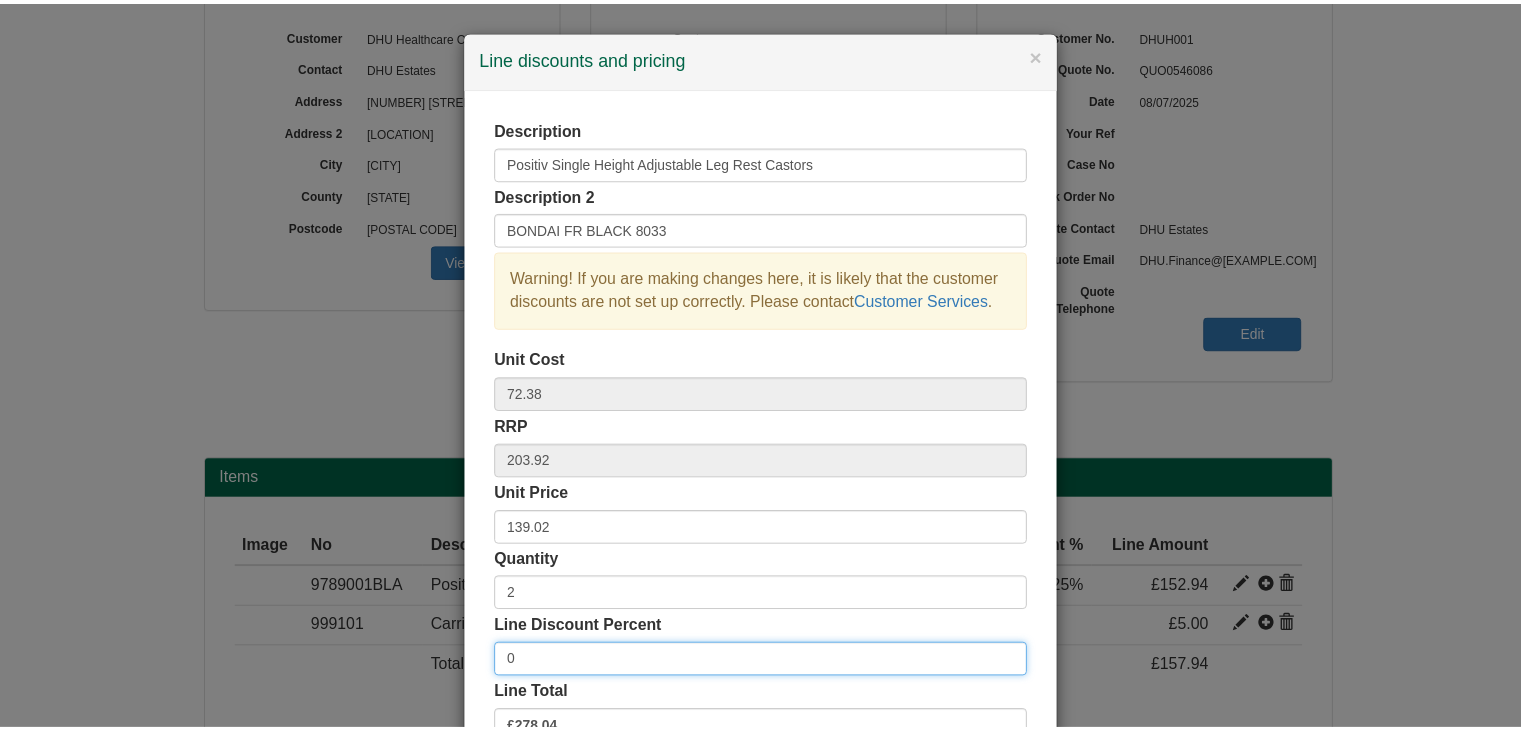 scroll, scrollTop: 144, scrollLeft: 0, axis: vertical 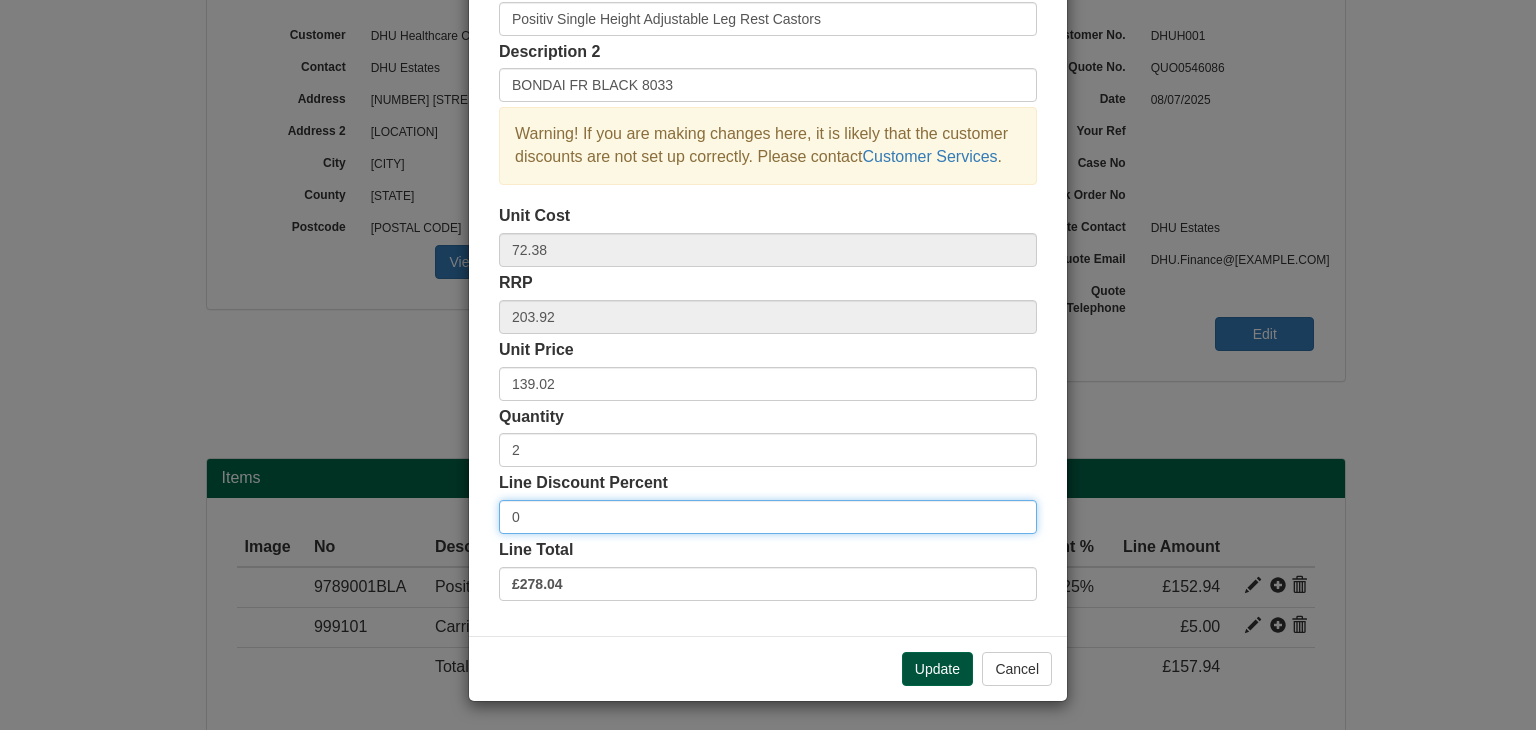 type on "0" 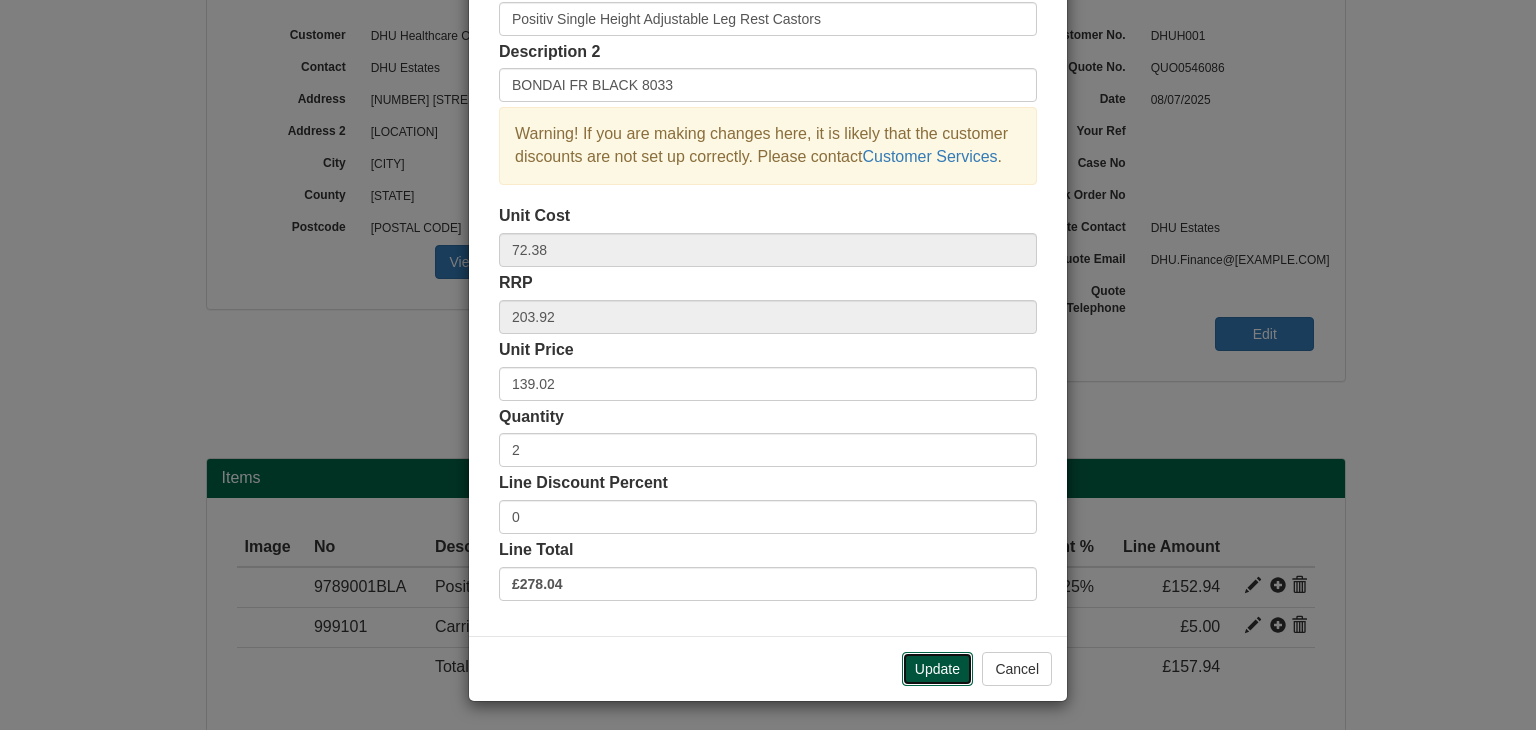 click on "Update" at bounding box center (937, 669) 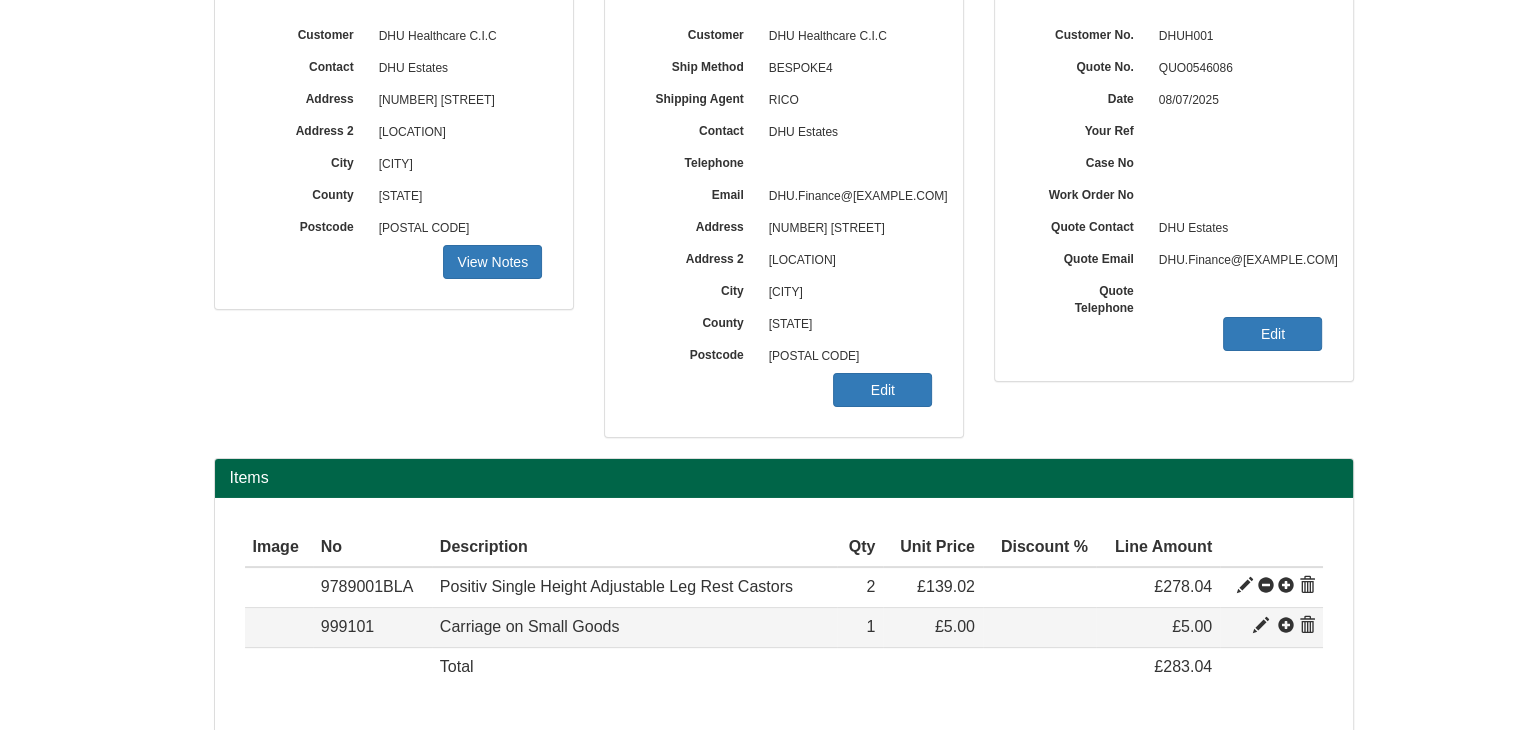 scroll, scrollTop: 320, scrollLeft: 0, axis: vertical 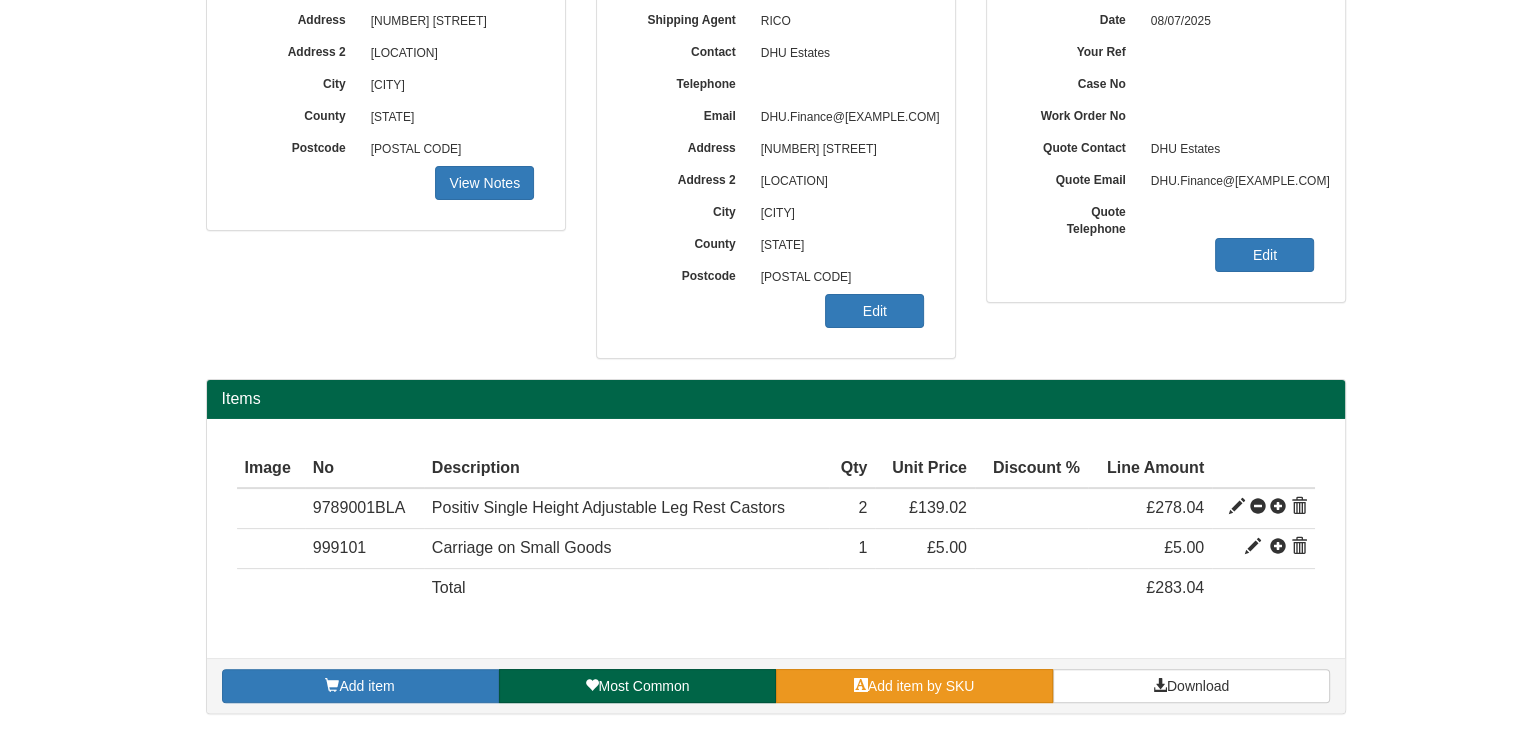 click on "Add item by SKU" at bounding box center [921, 686] 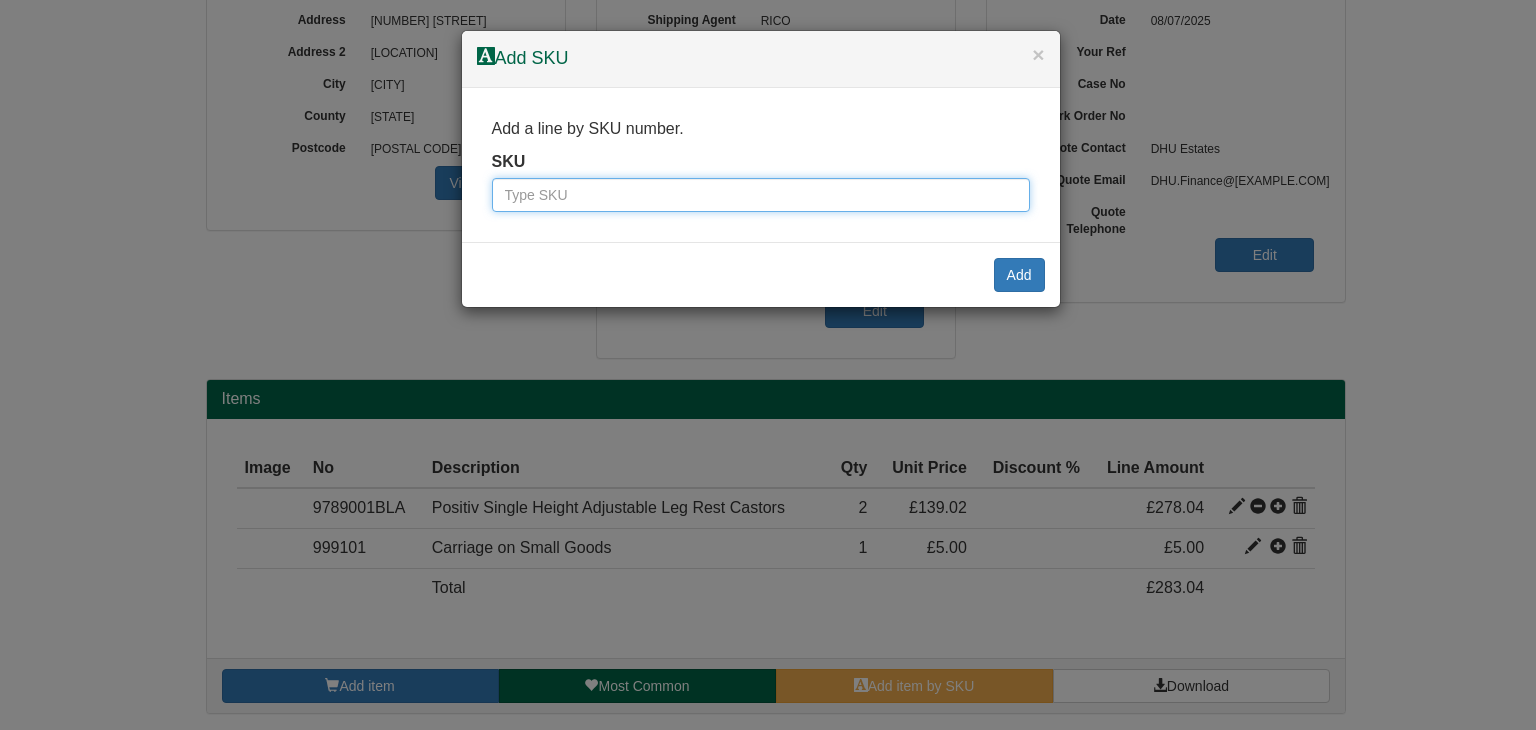 paste on "9790026" 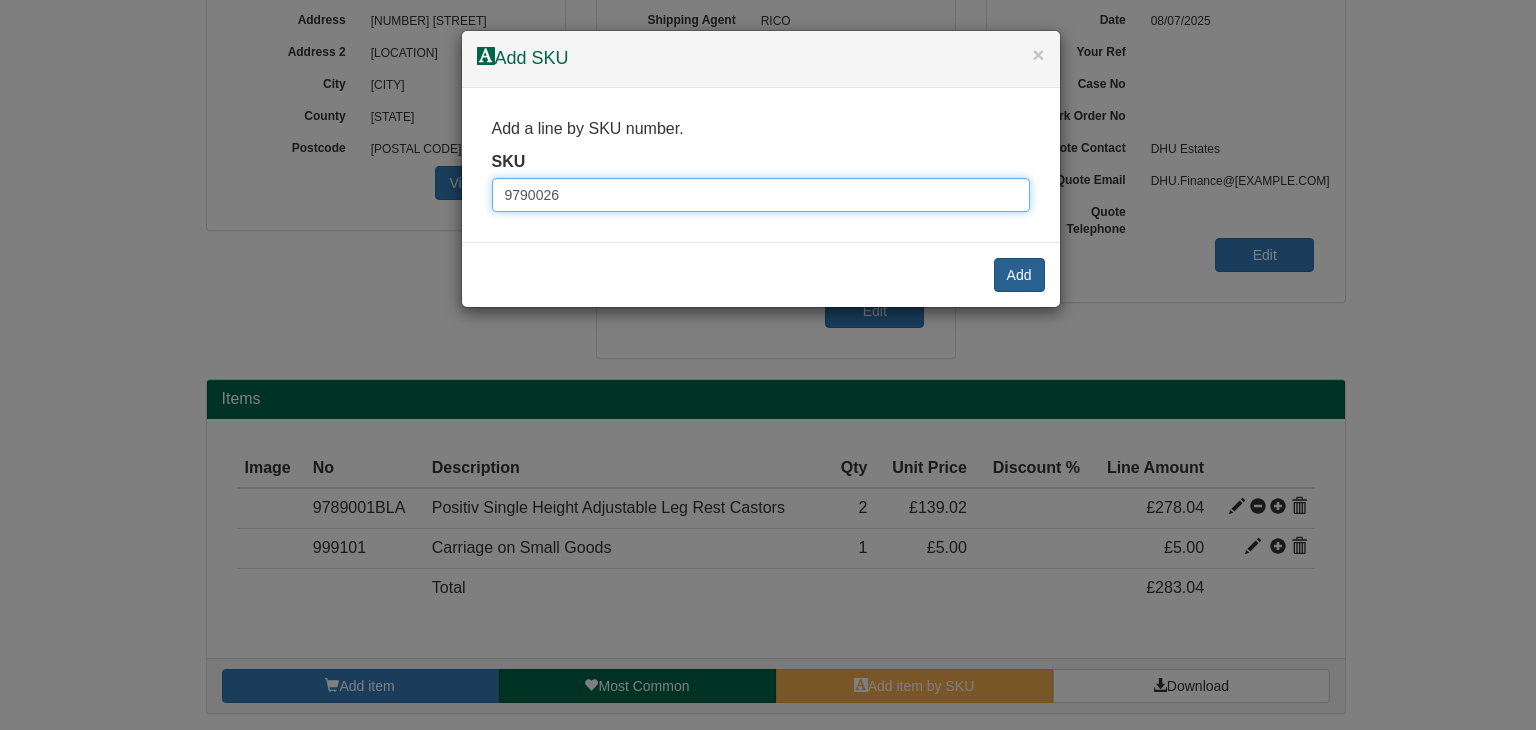 type on "9790026" 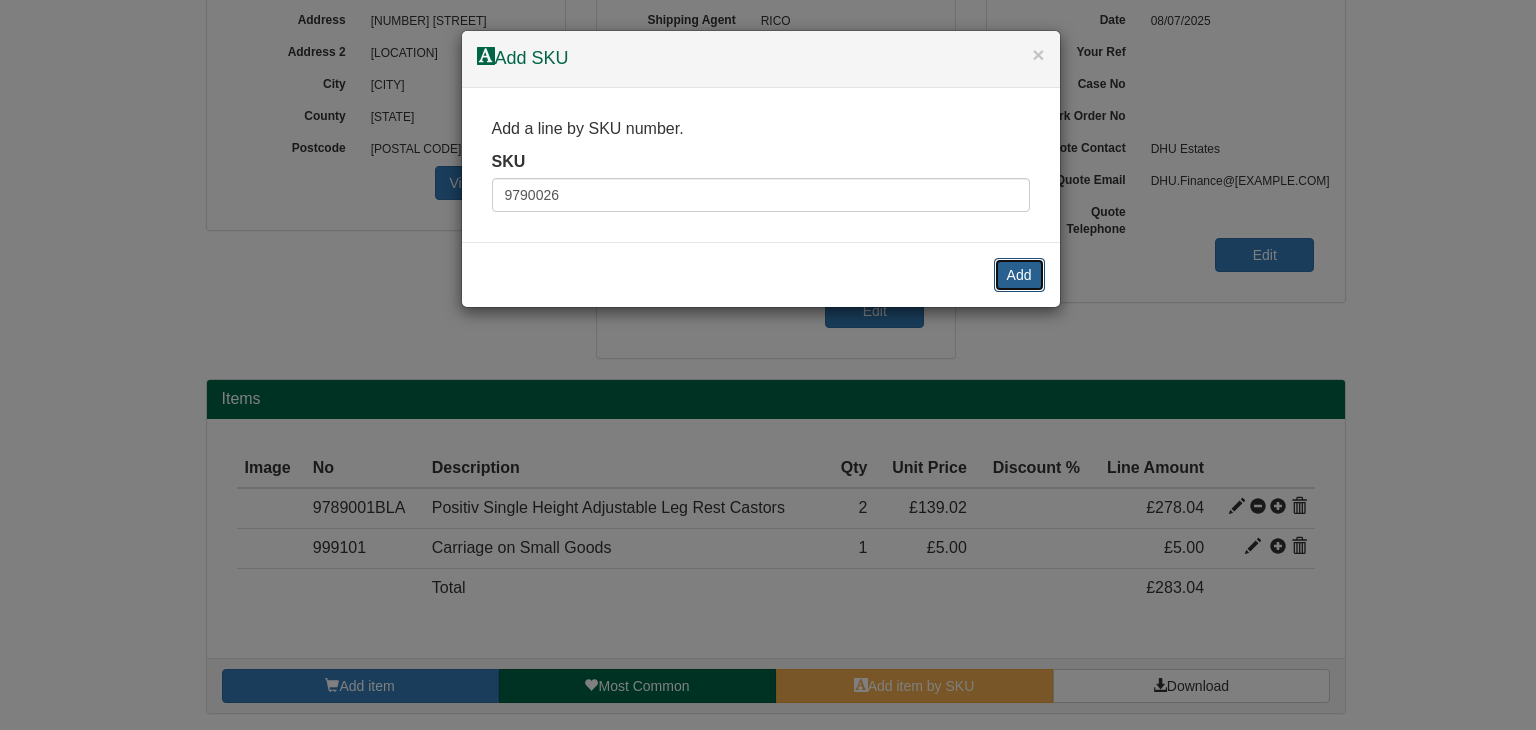 click on "Add" at bounding box center [1019, 275] 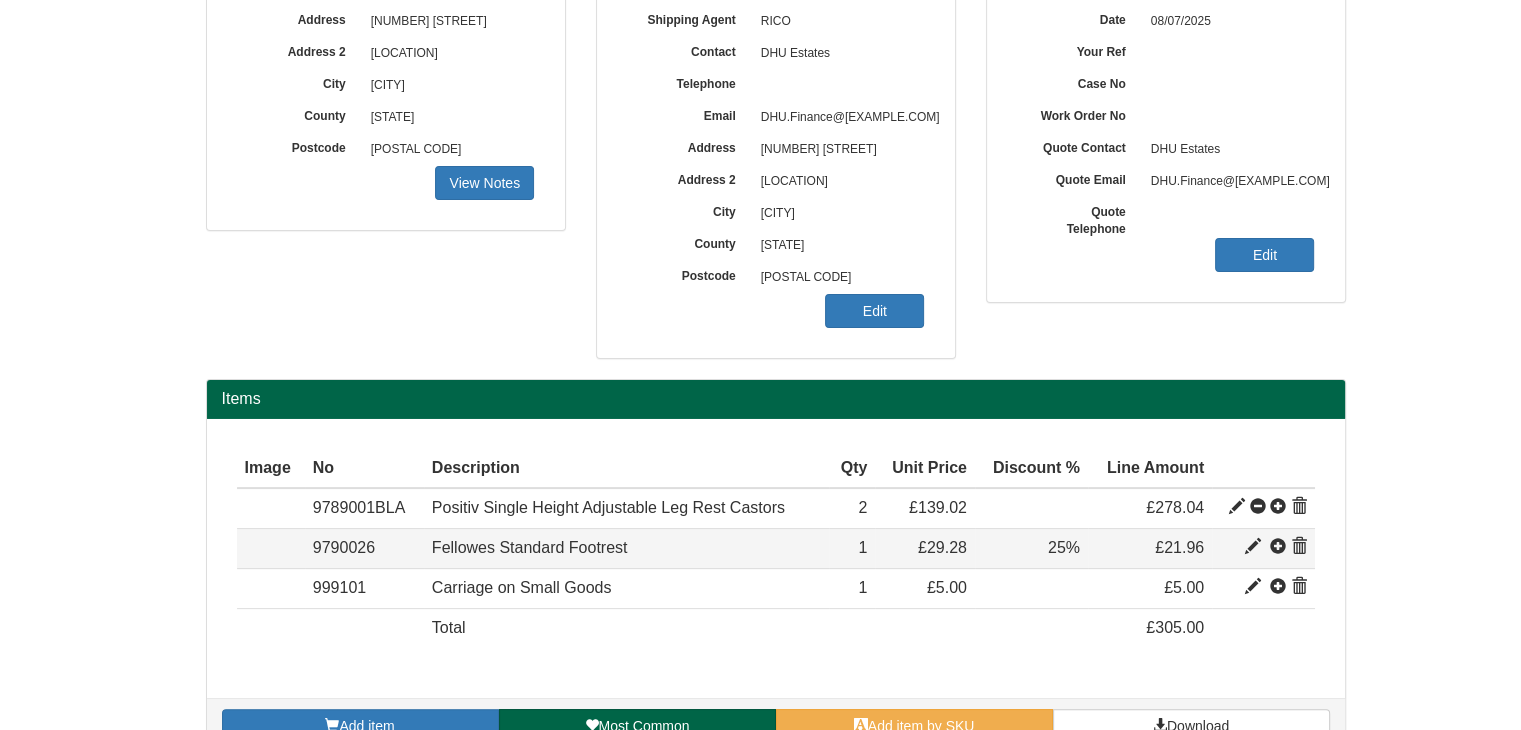 click at bounding box center (1237, 507) 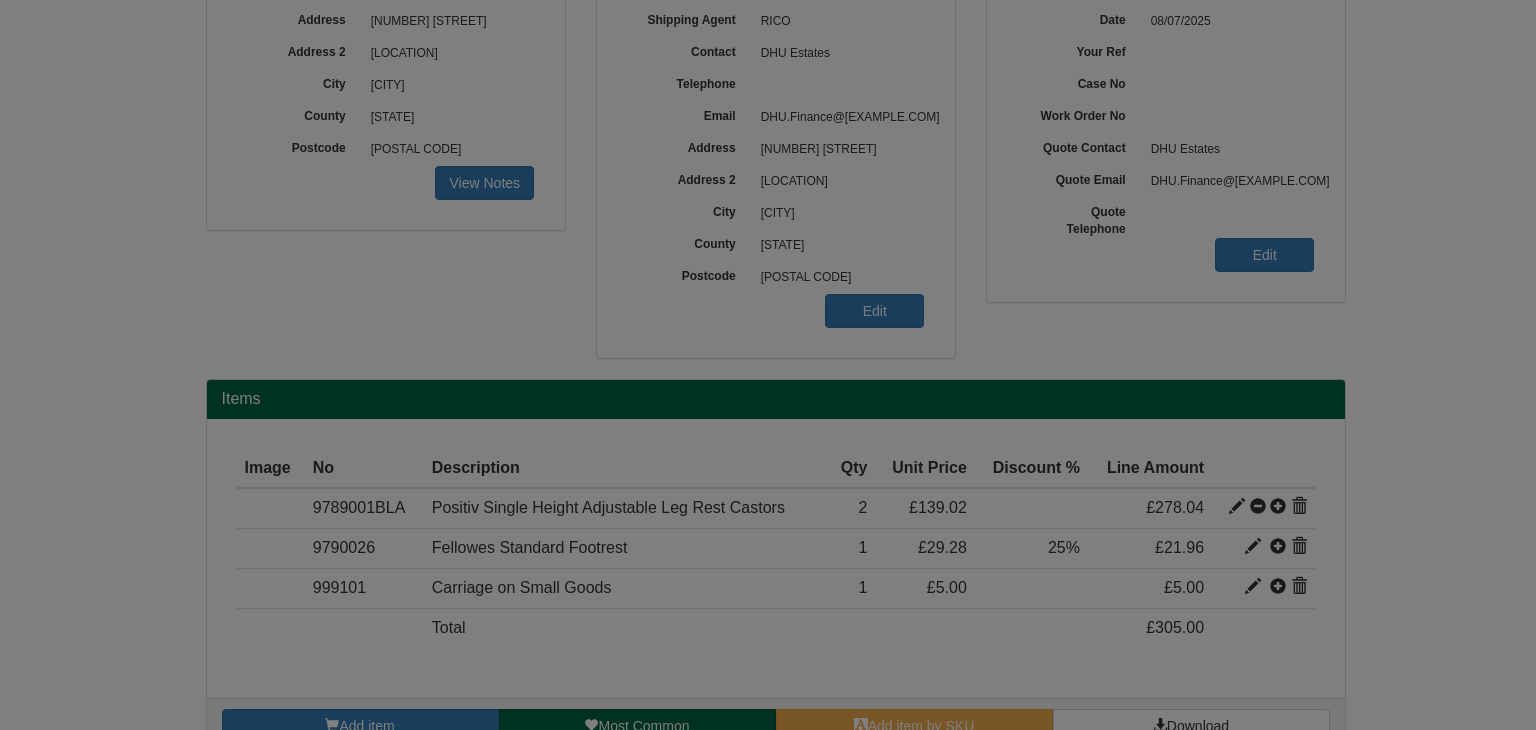 scroll, scrollTop: 0, scrollLeft: 0, axis: both 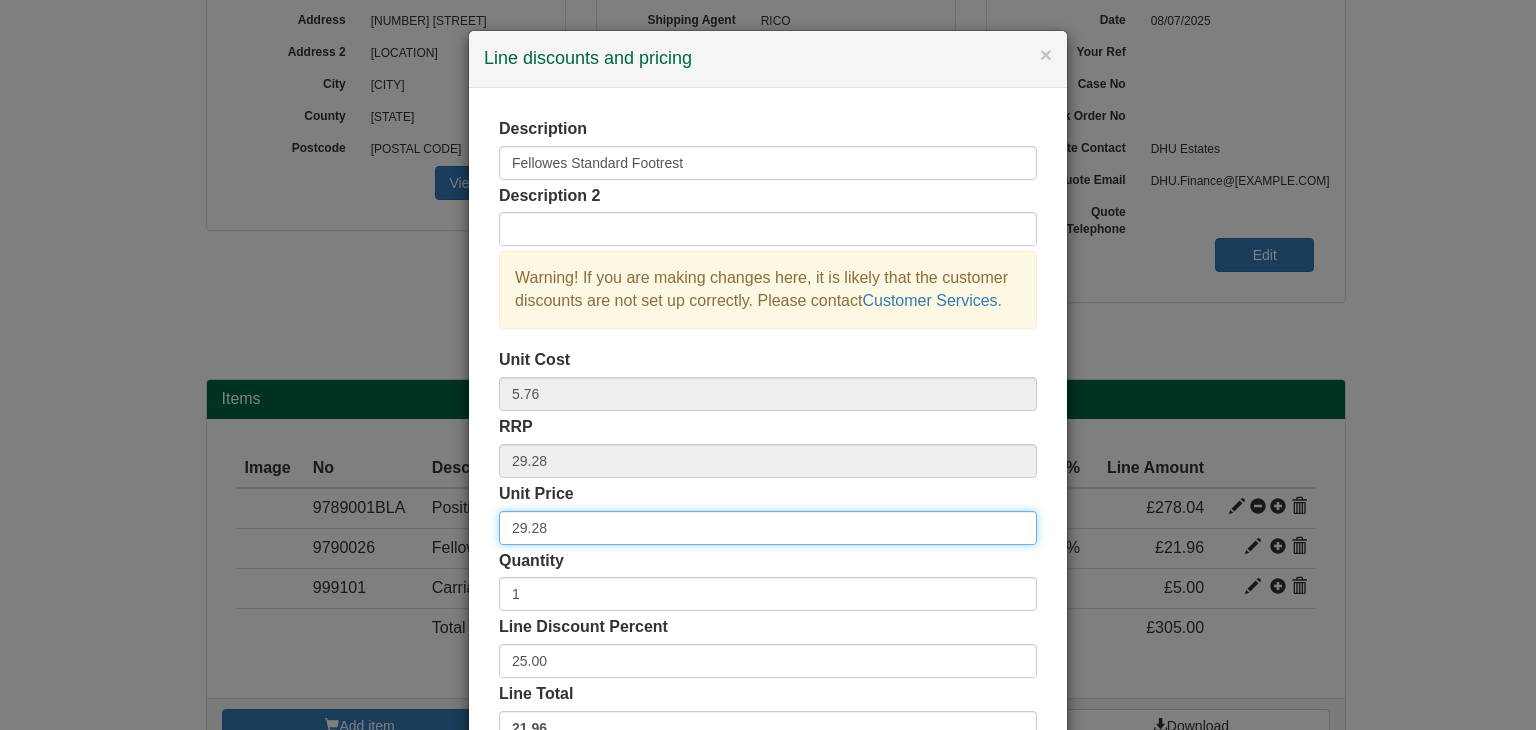 drag, startPoint x: 553, startPoint y: 525, endPoint x: 396, endPoint y: 528, distance: 157.02866 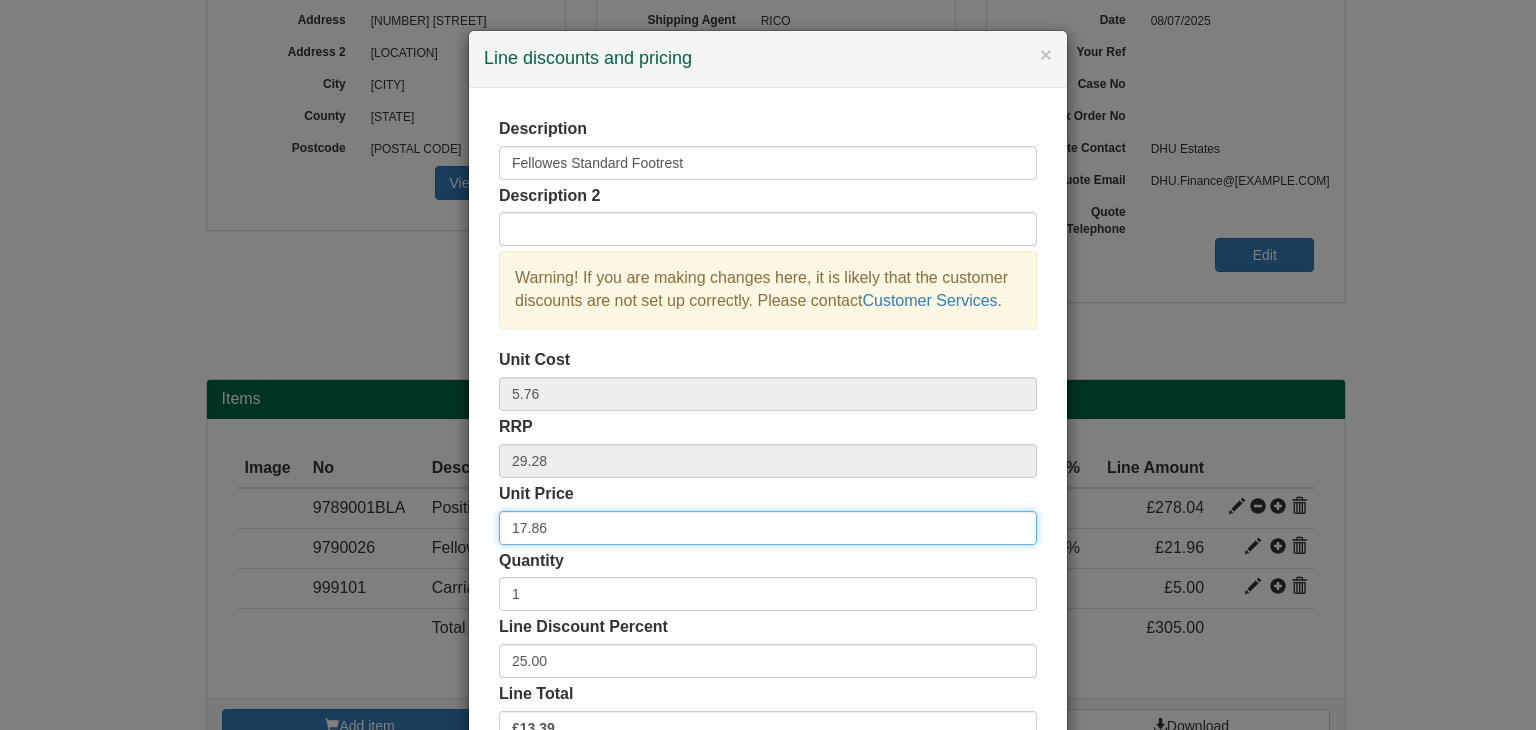 type on "17.86" 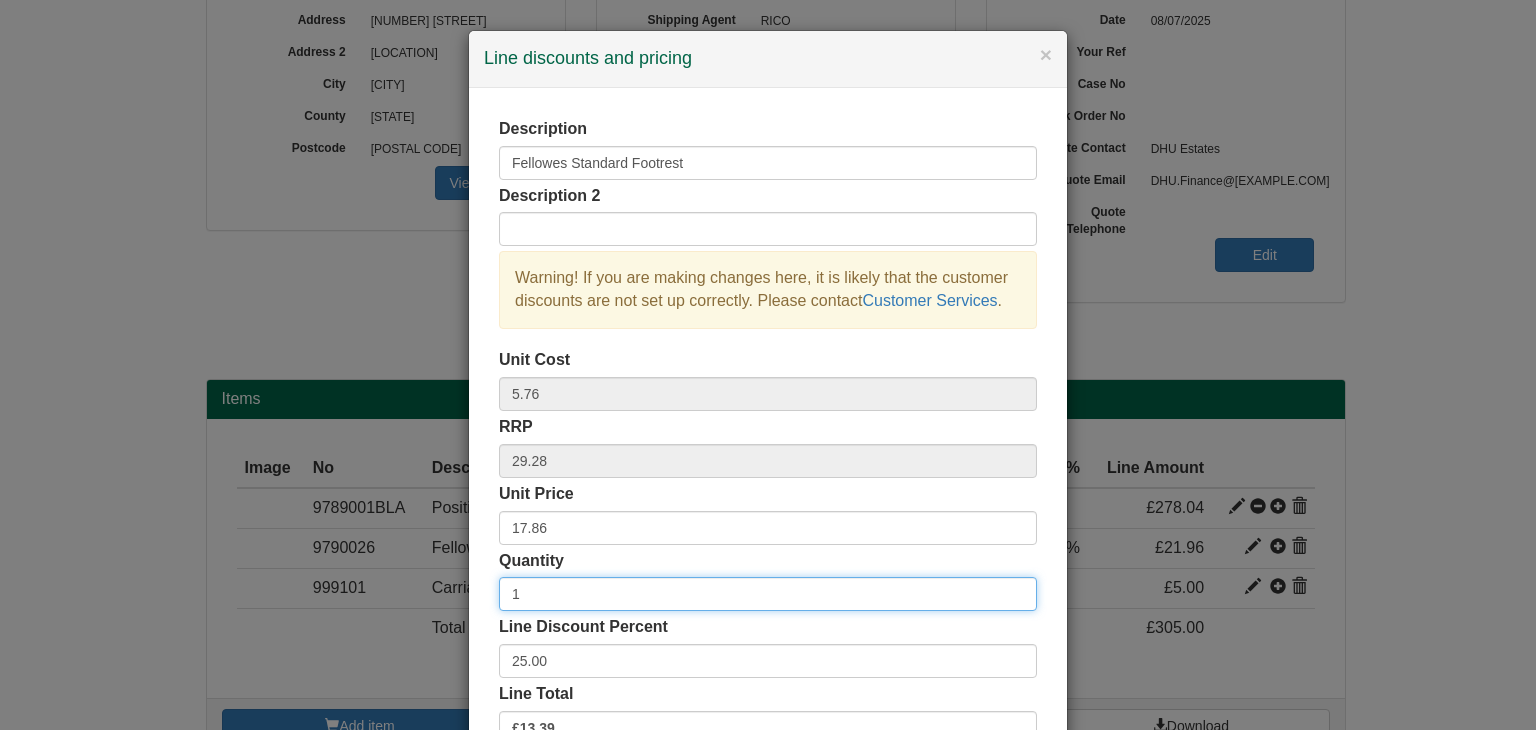 click on "1" at bounding box center (768, 594) 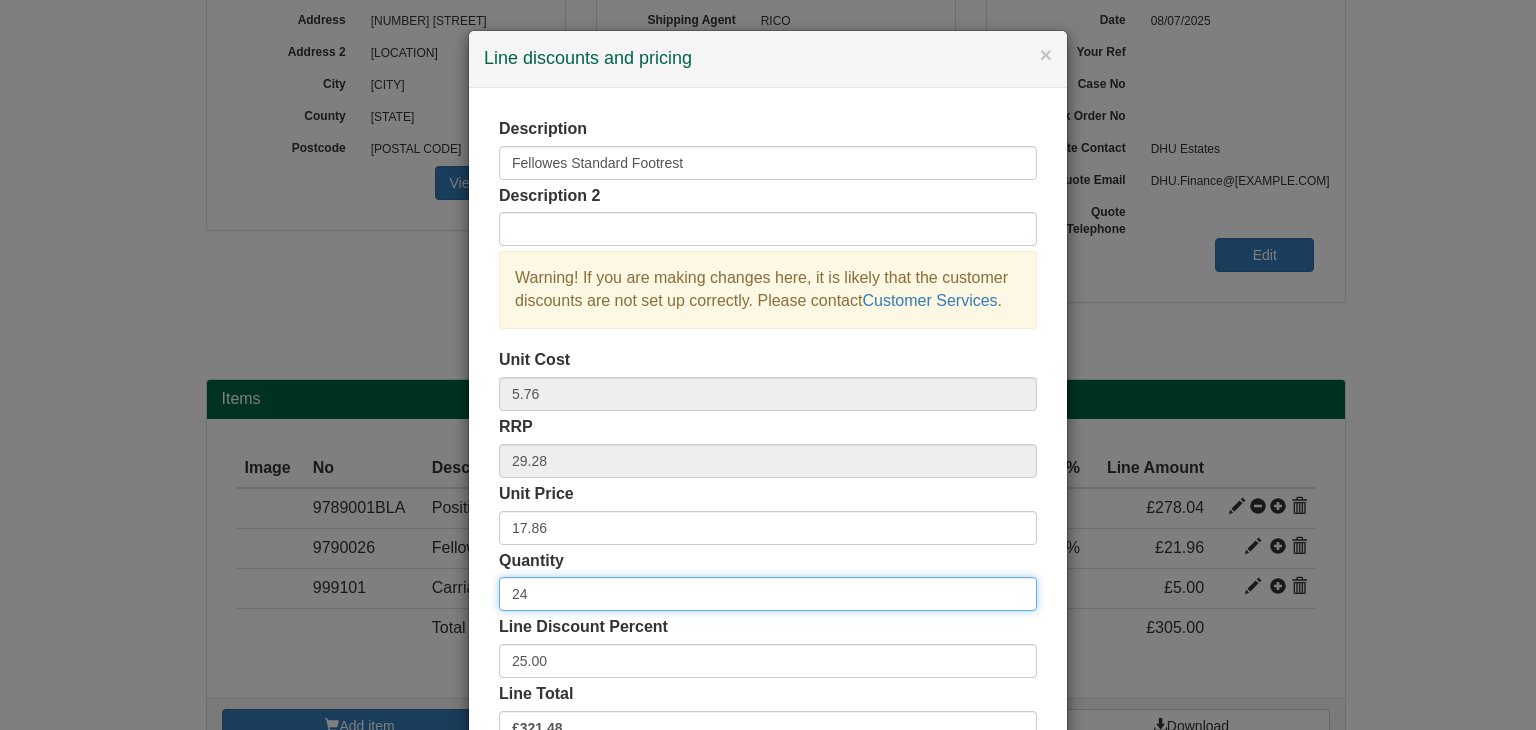 type on "24" 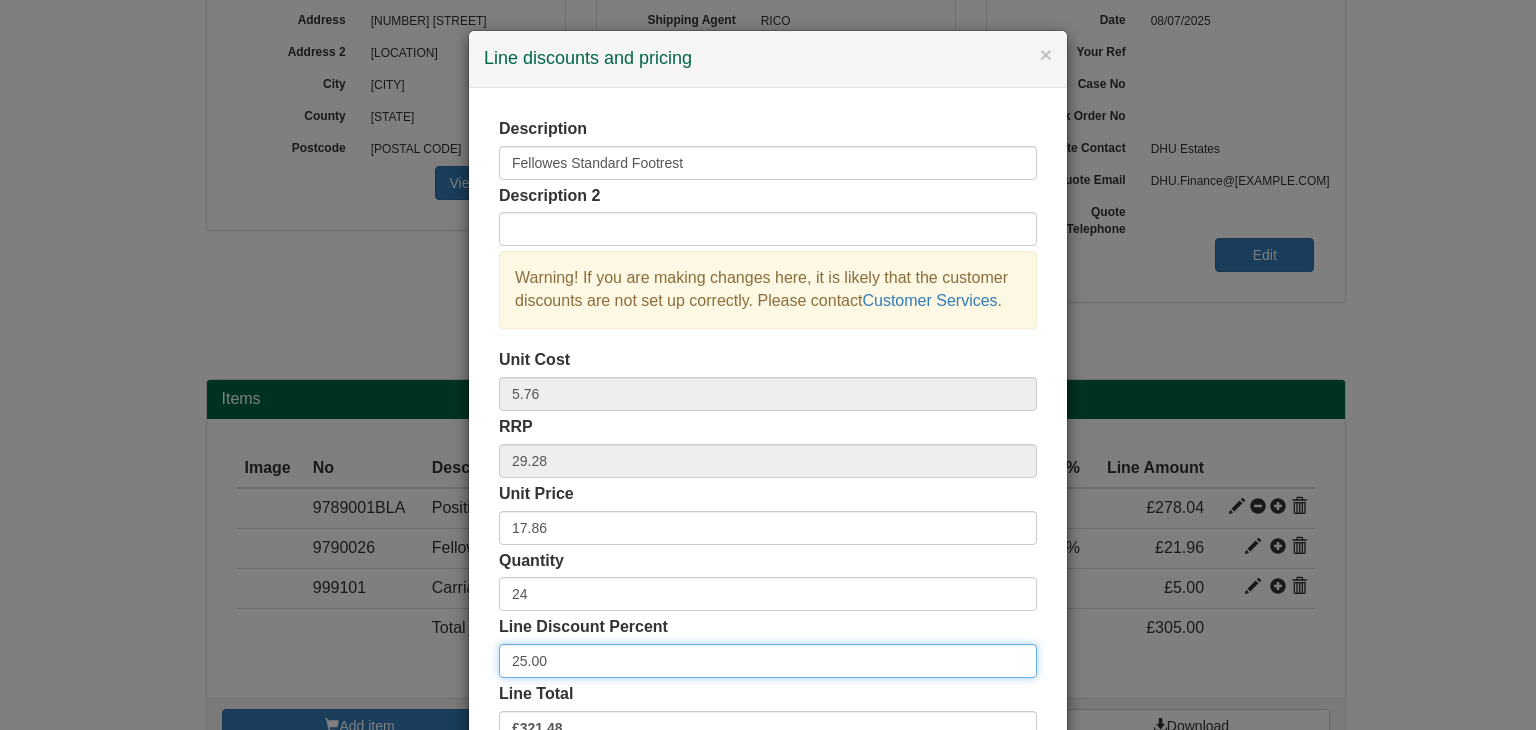 drag, startPoint x: 497, startPoint y: 663, endPoint x: 462, endPoint y: 654, distance: 36.138622 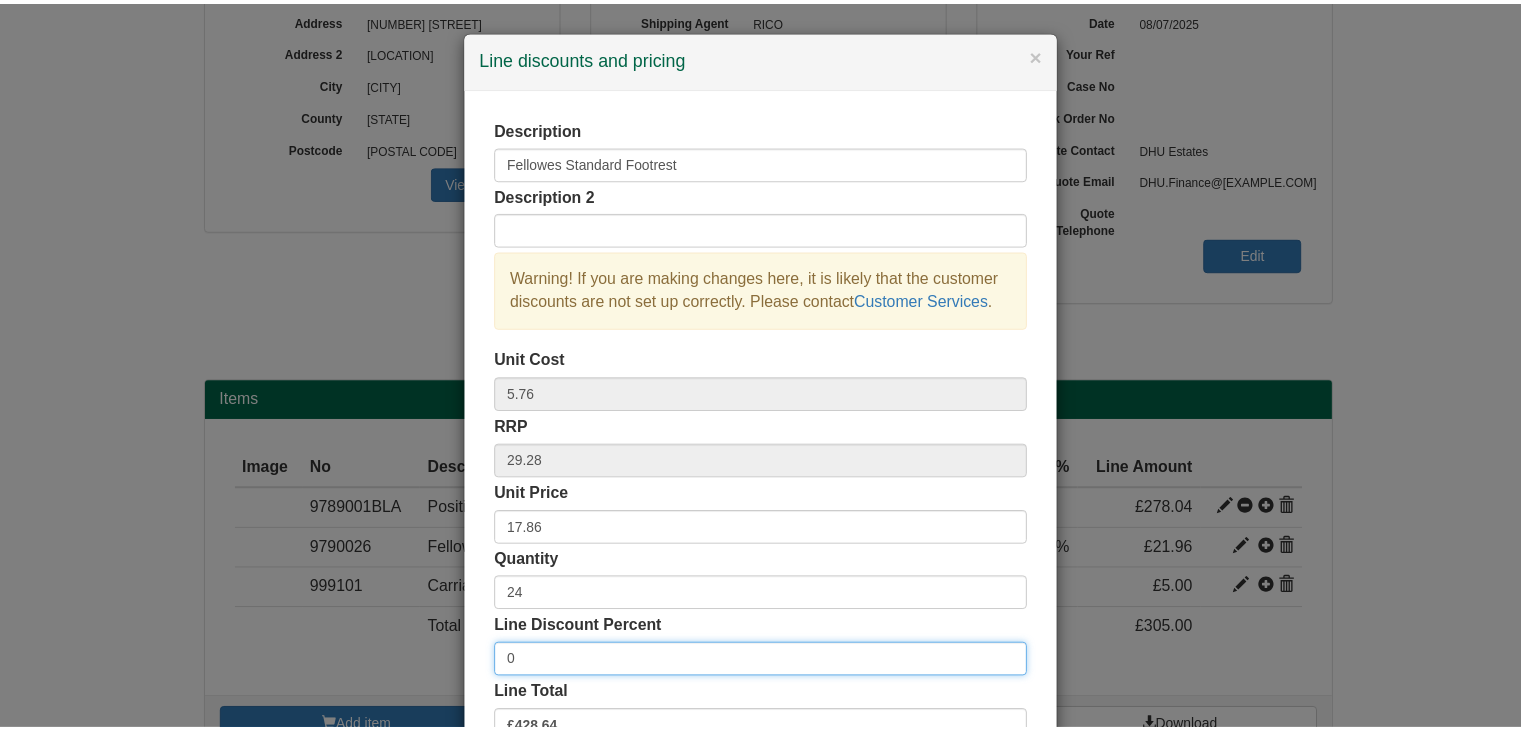scroll, scrollTop: 144, scrollLeft: 0, axis: vertical 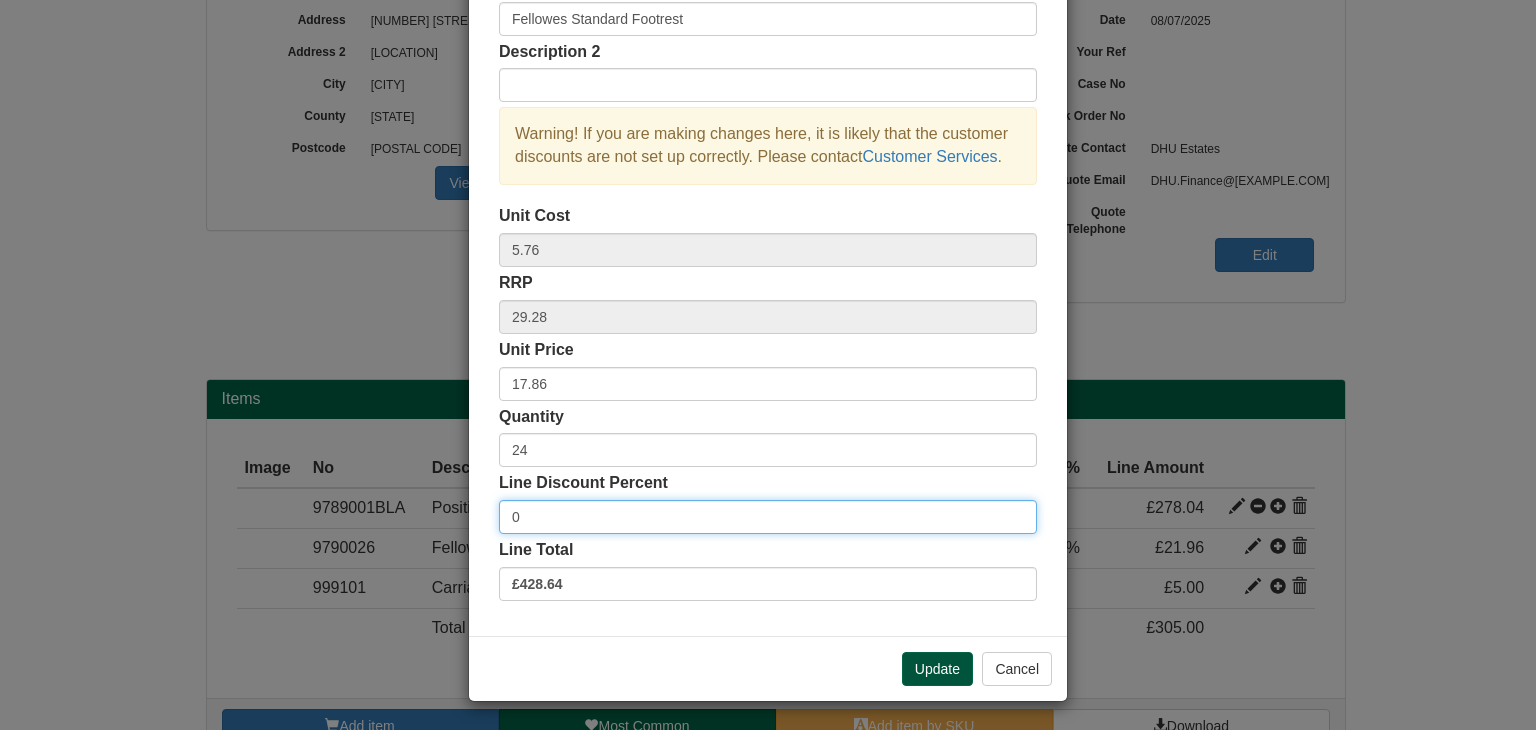 type on "0" 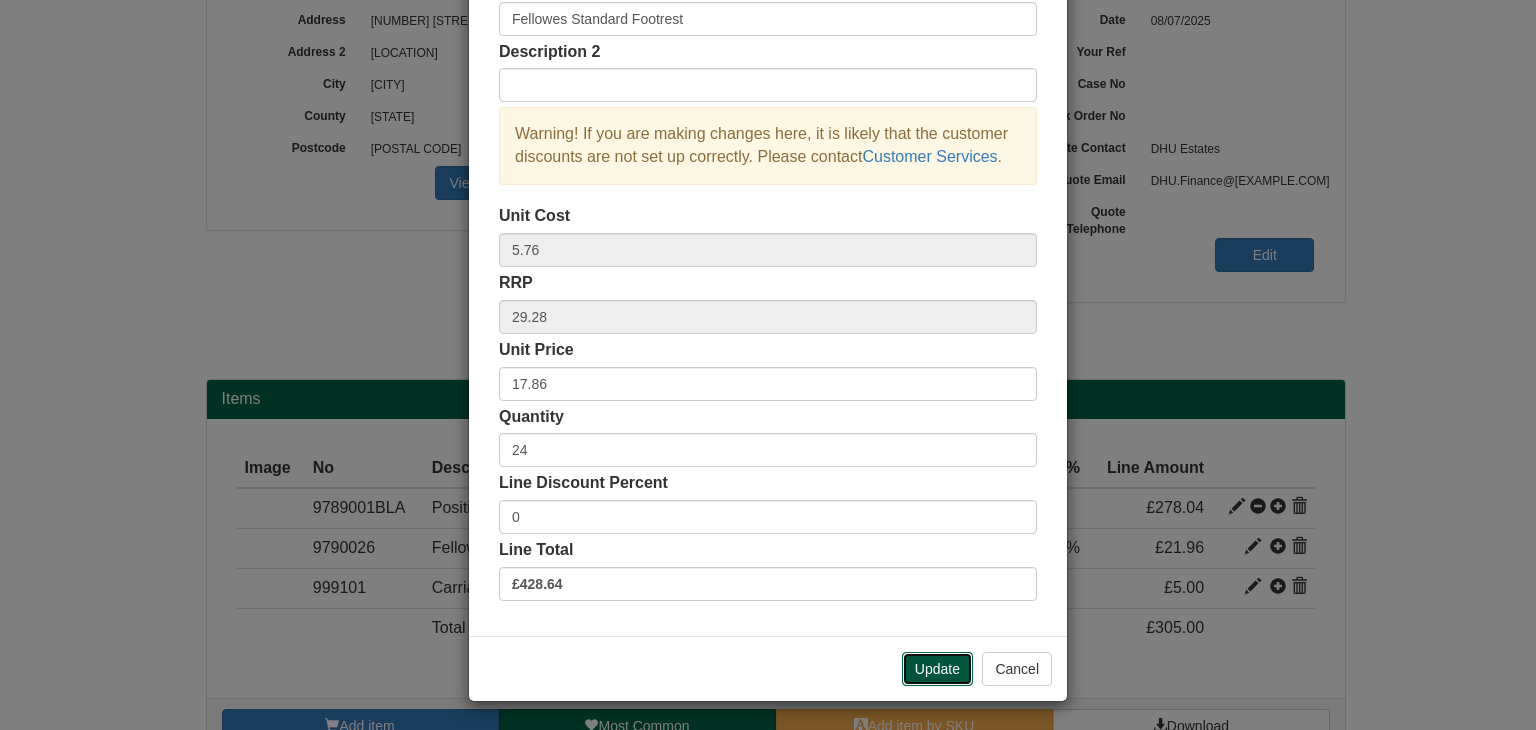 click on "Update" at bounding box center [937, 669] 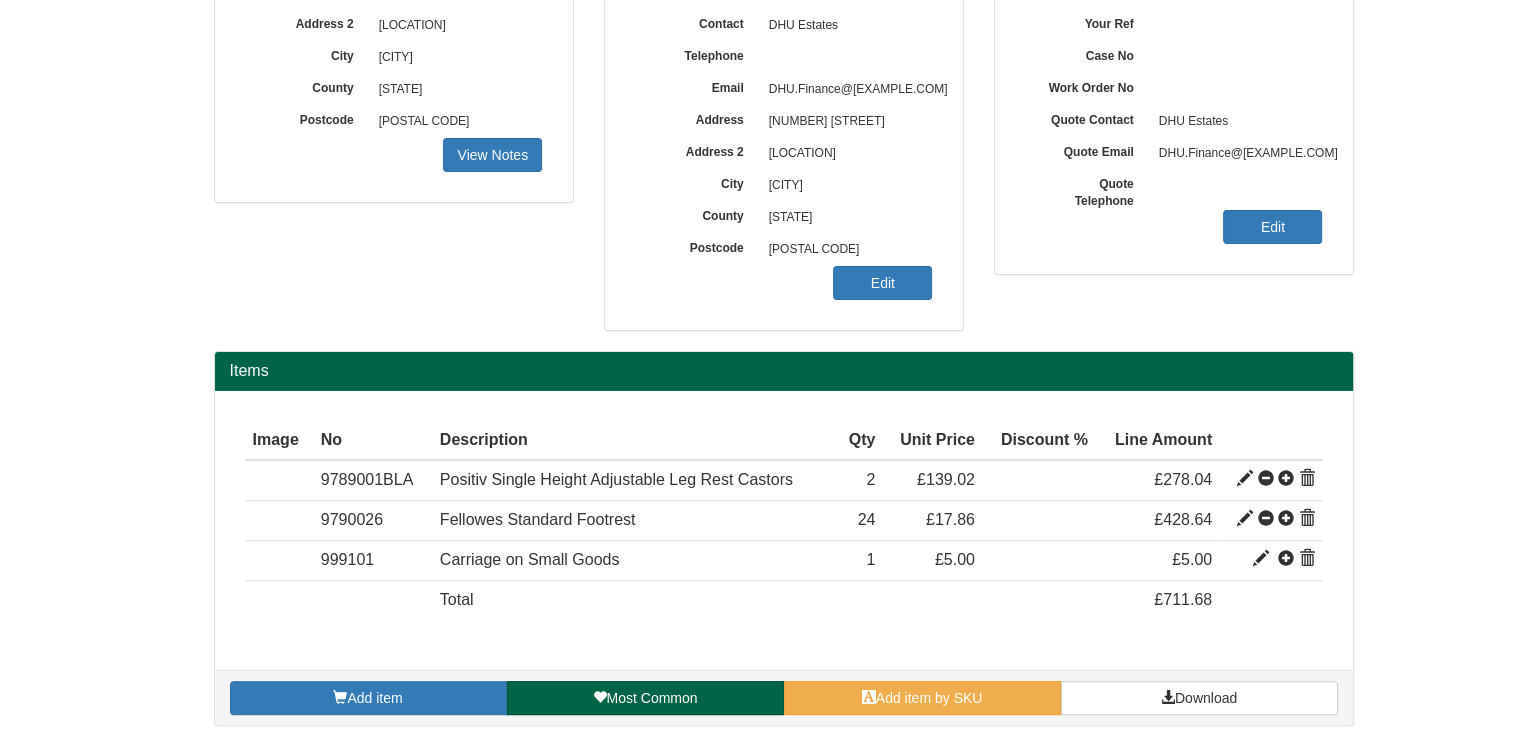 scroll, scrollTop: 360, scrollLeft: 0, axis: vertical 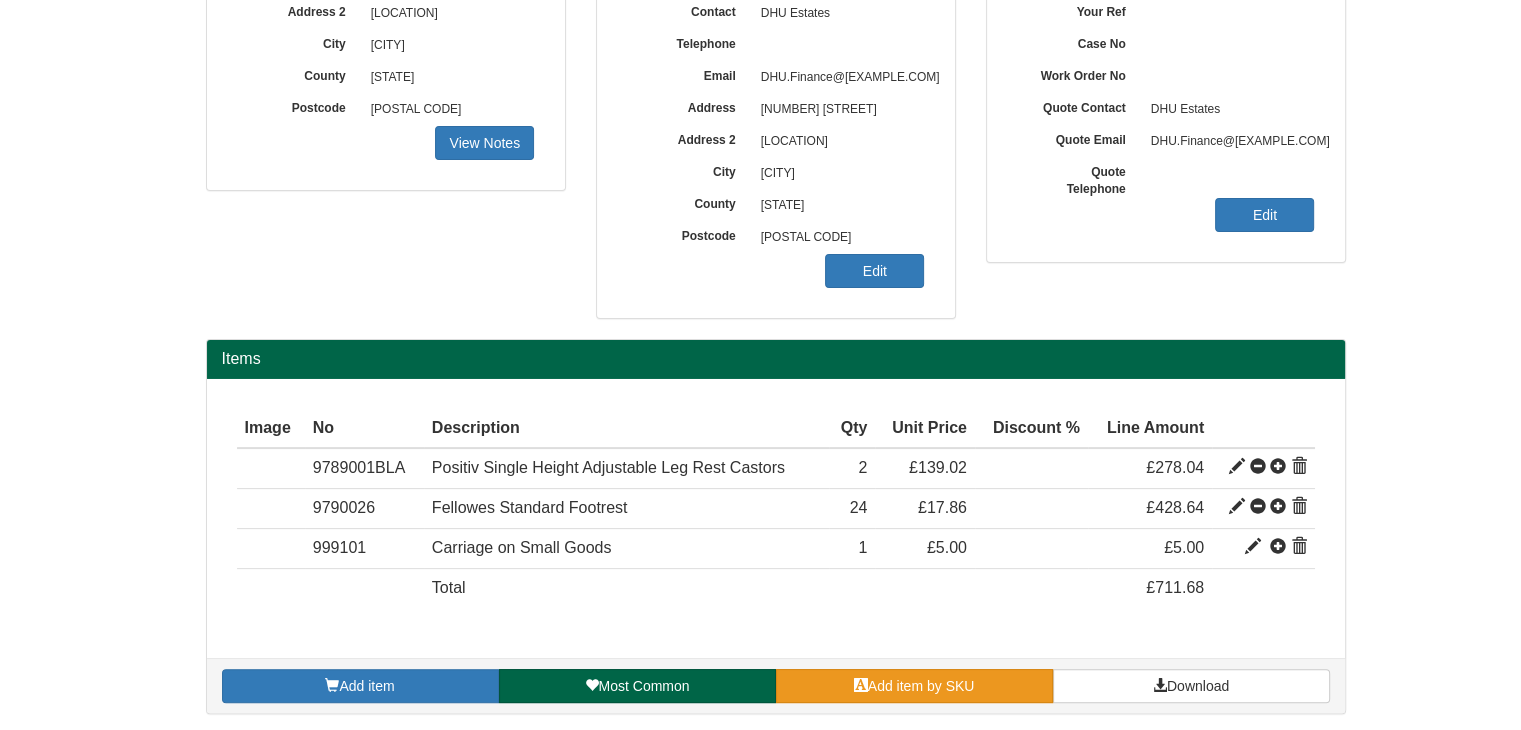 click on "Add item by SKU" at bounding box center [921, 686] 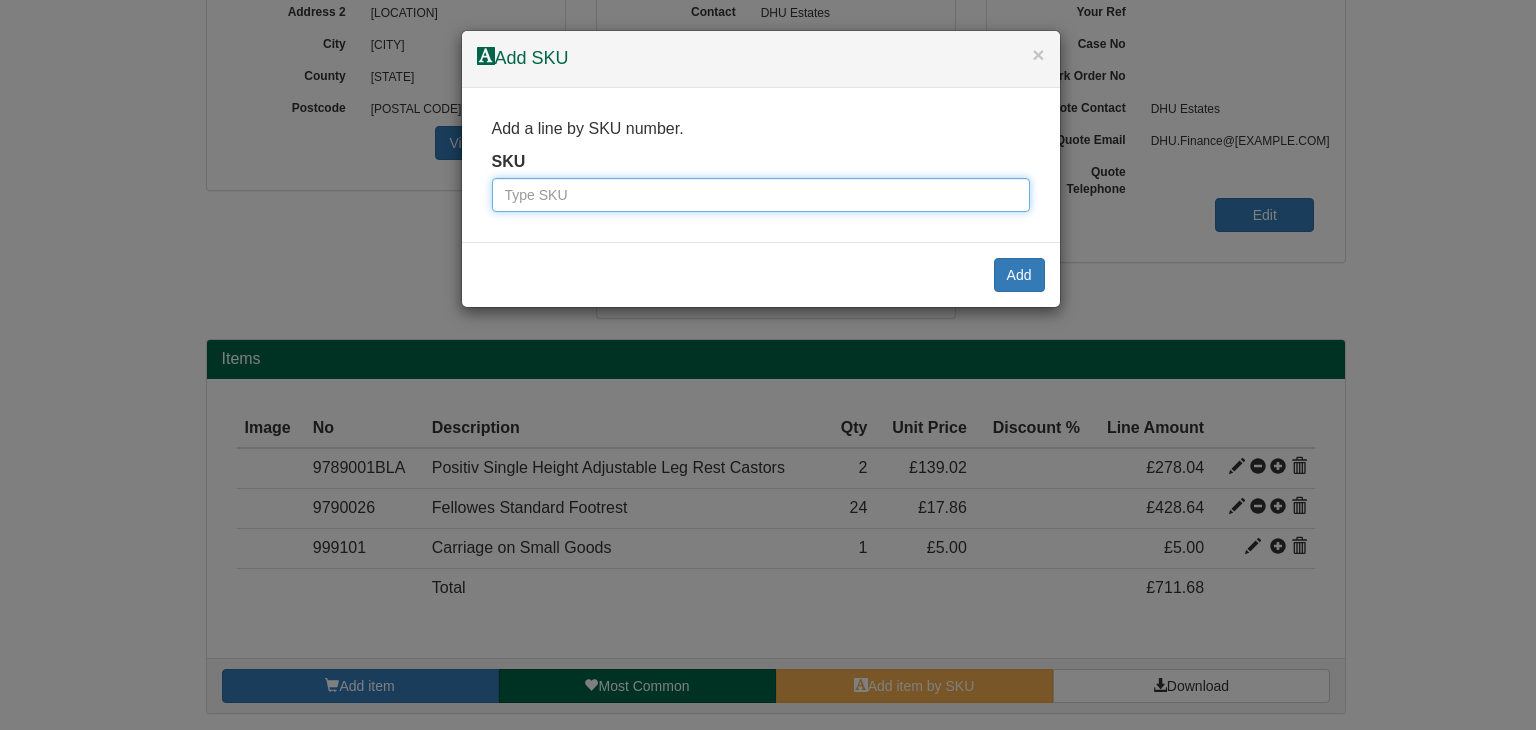 paste on "2333117" 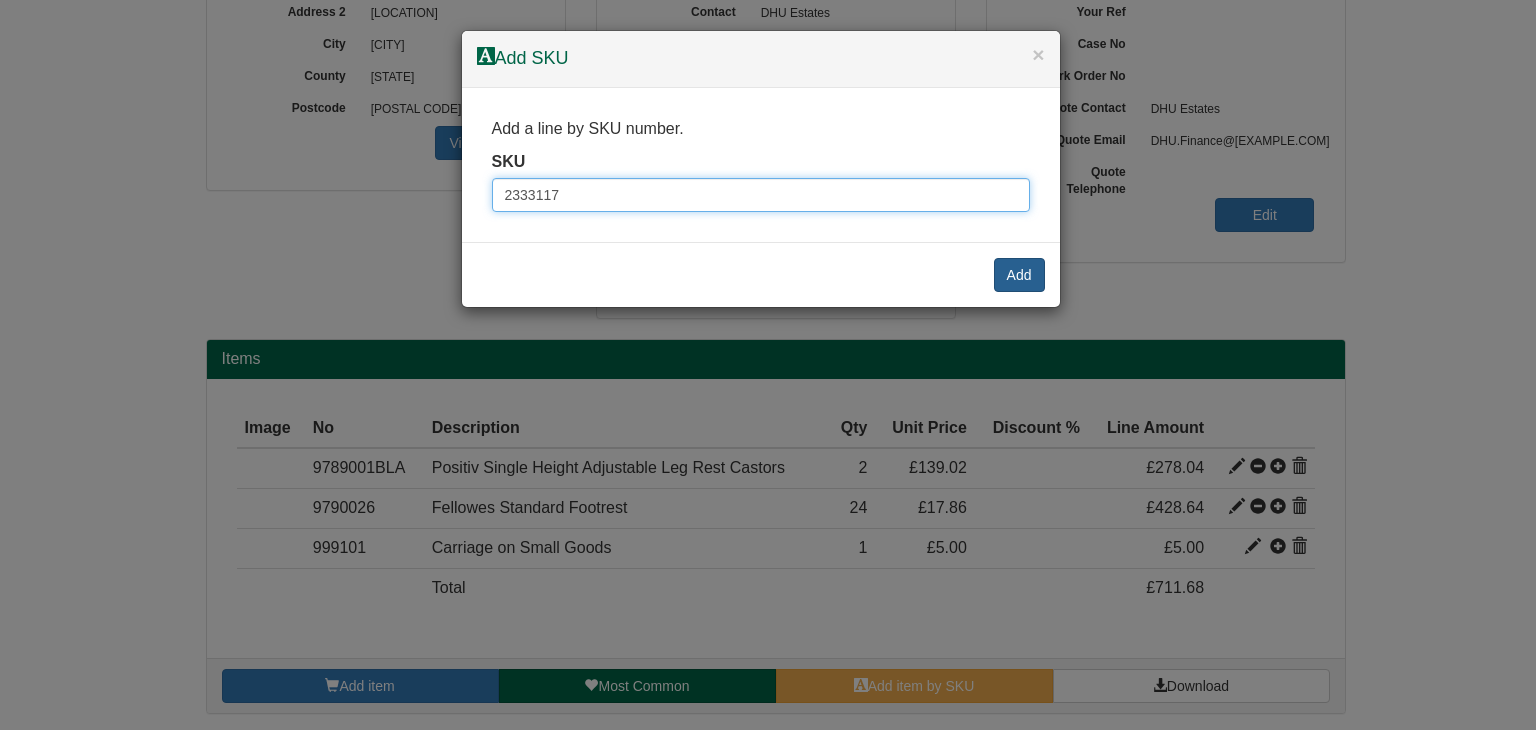 type on "2333117" 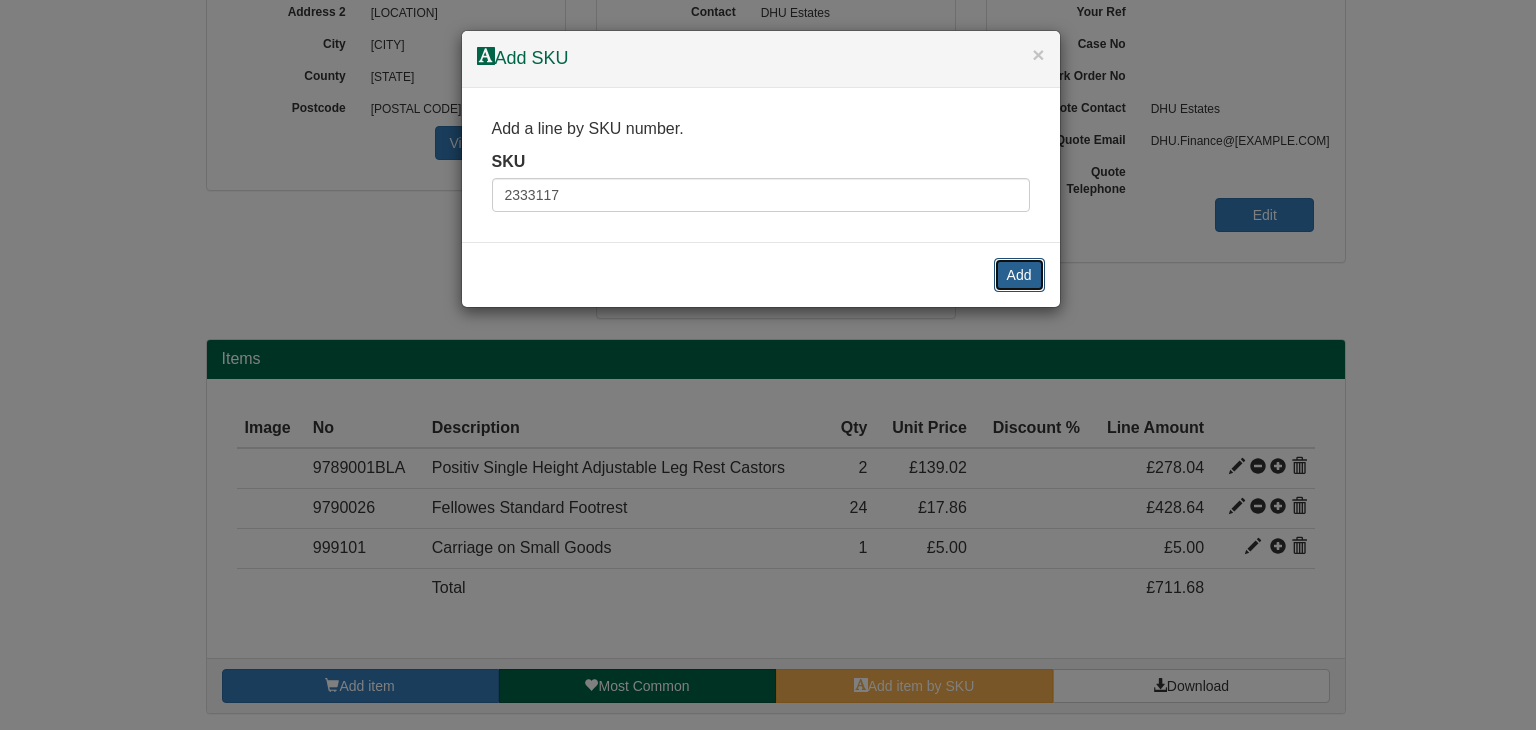 click on "Add" at bounding box center (1019, 275) 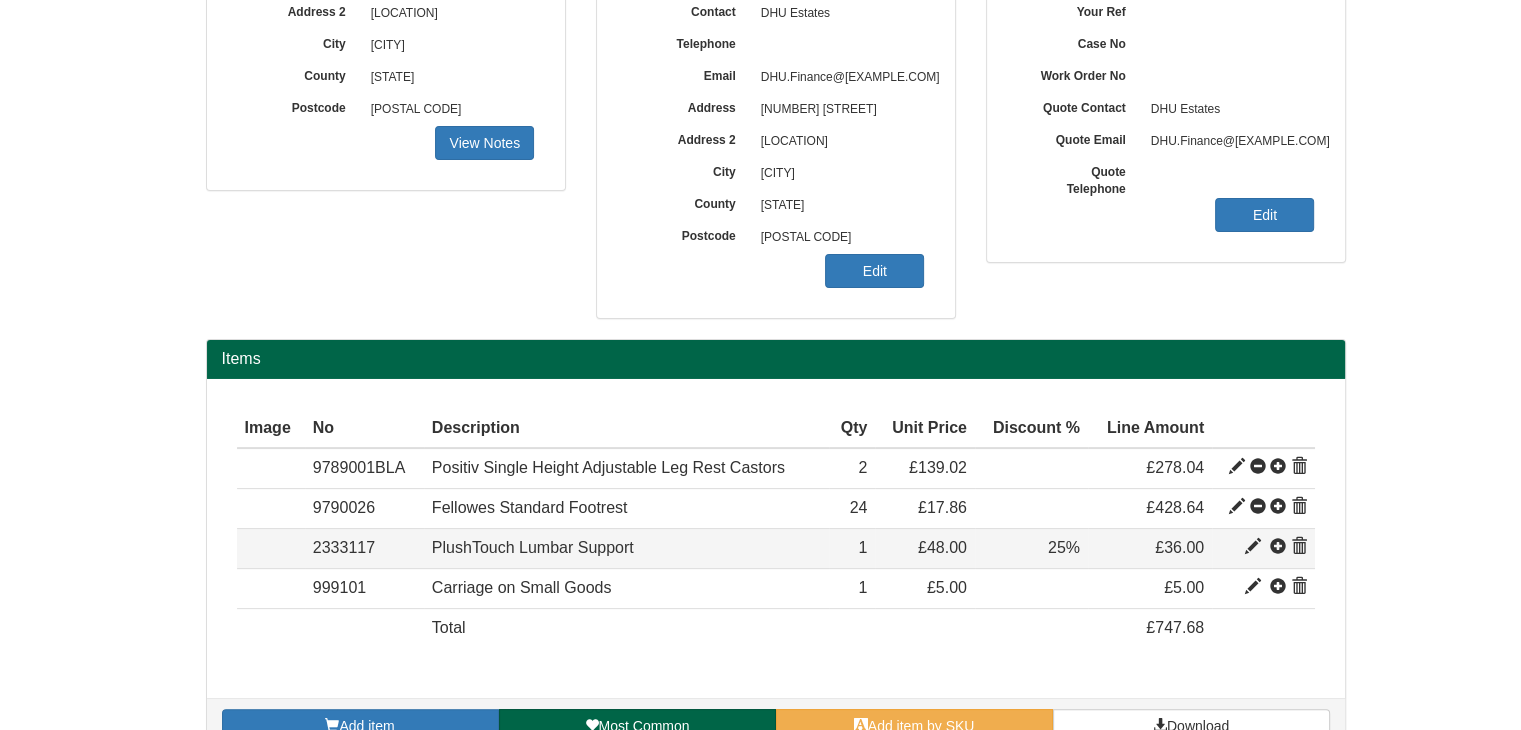 click at bounding box center [1237, 467] 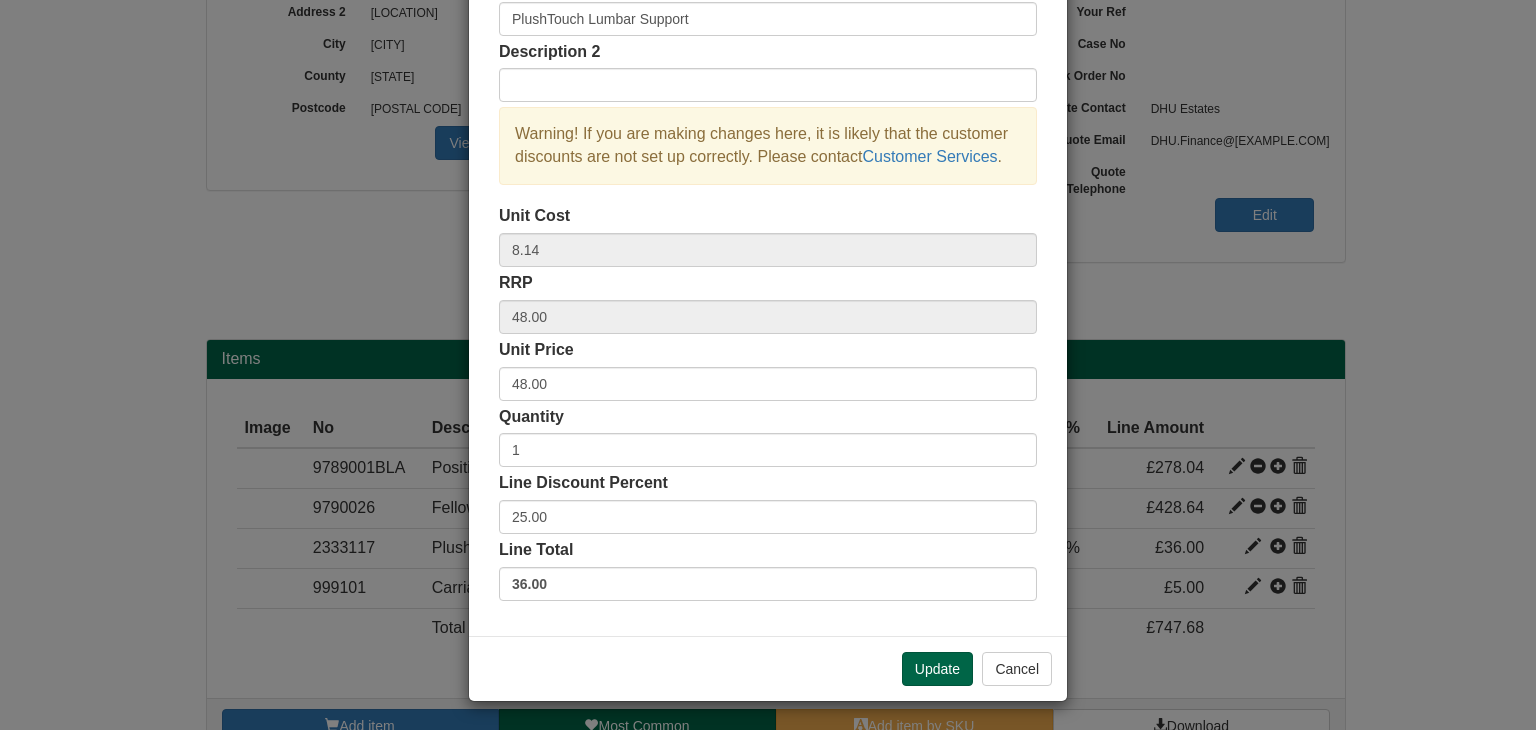 scroll, scrollTop: 0, scrollLeft: 0, axis: both 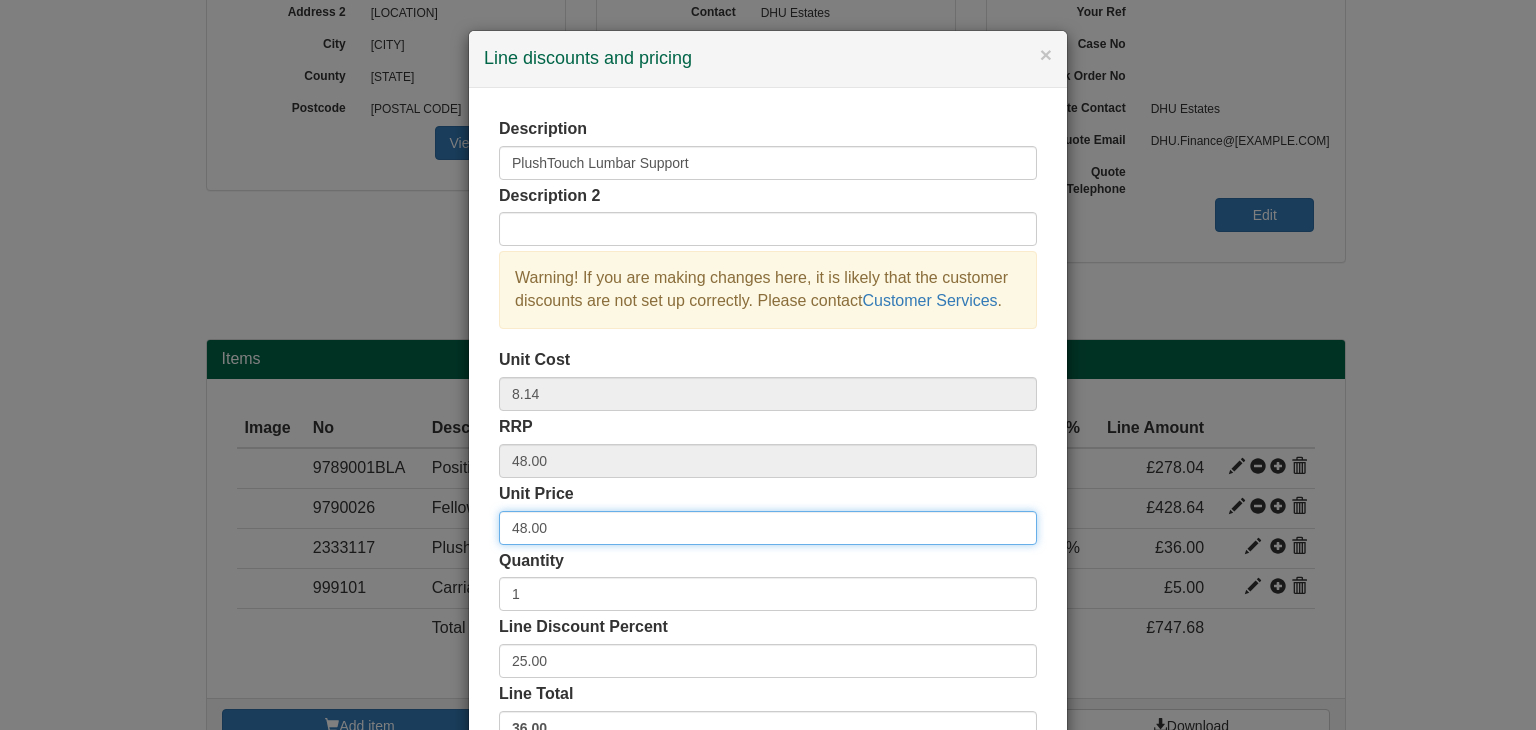 drag, startPoint x: 548, startPoint y: 525, endPoint x: 430, endPoint y: 525, distance: 118 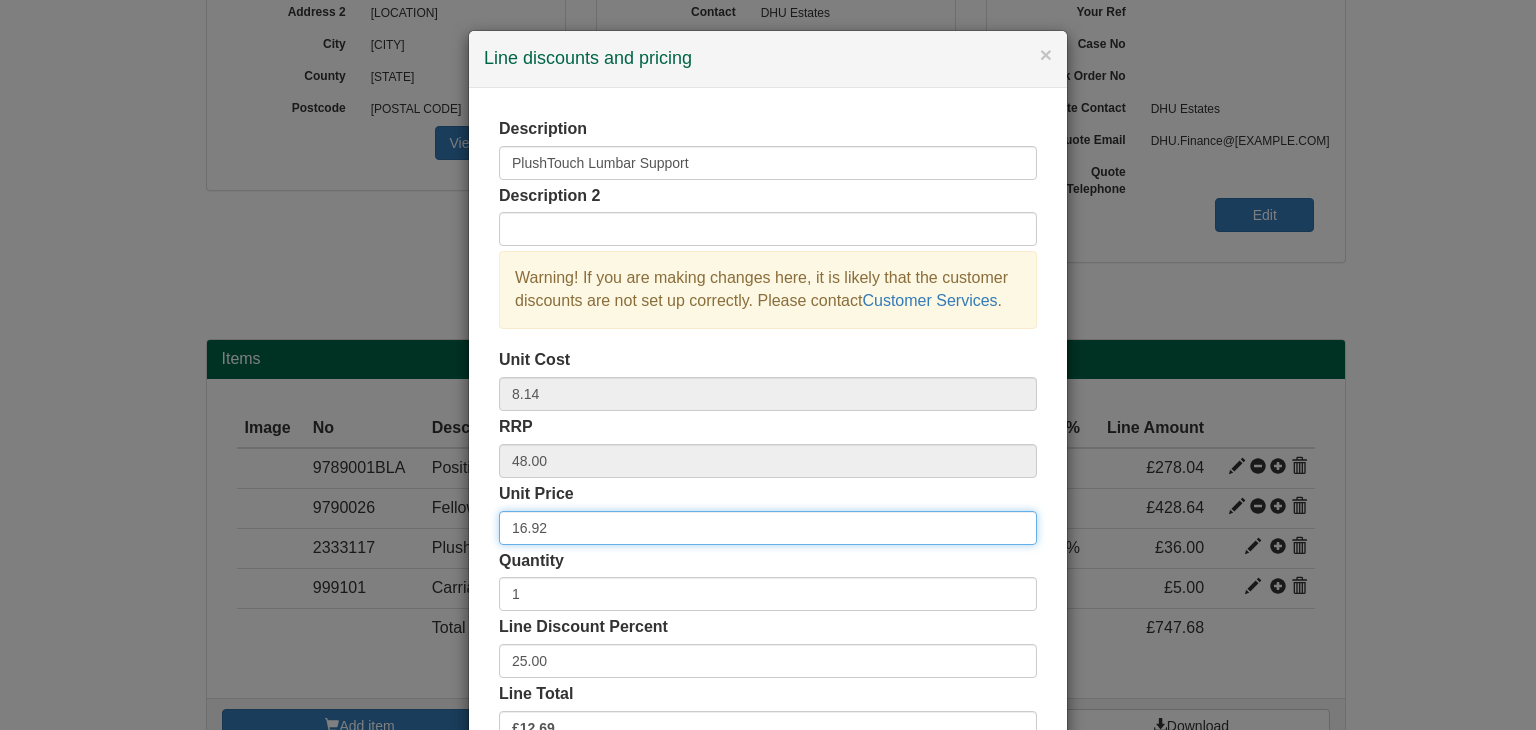 type on "16.92" 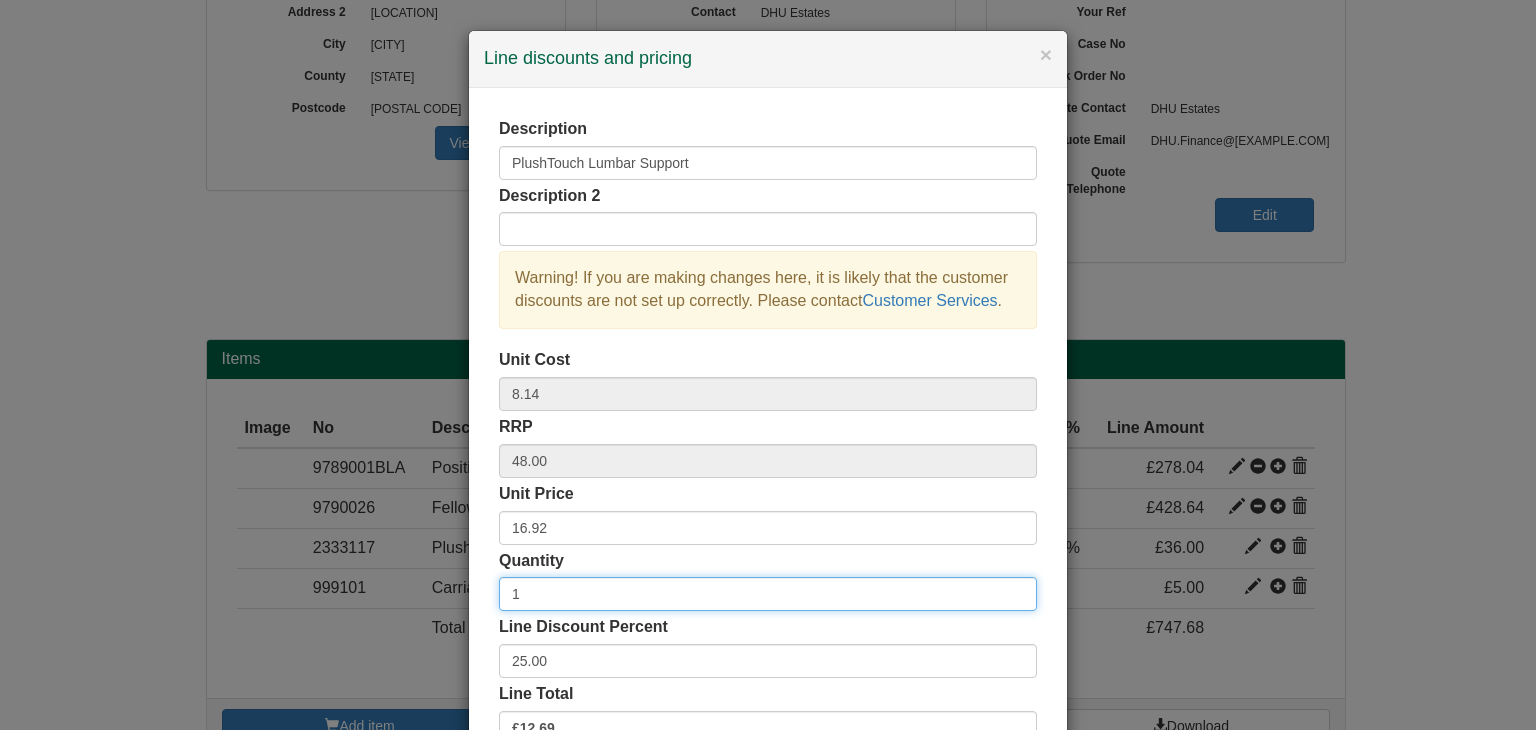 click on "1" at bounding box center [768, 594] 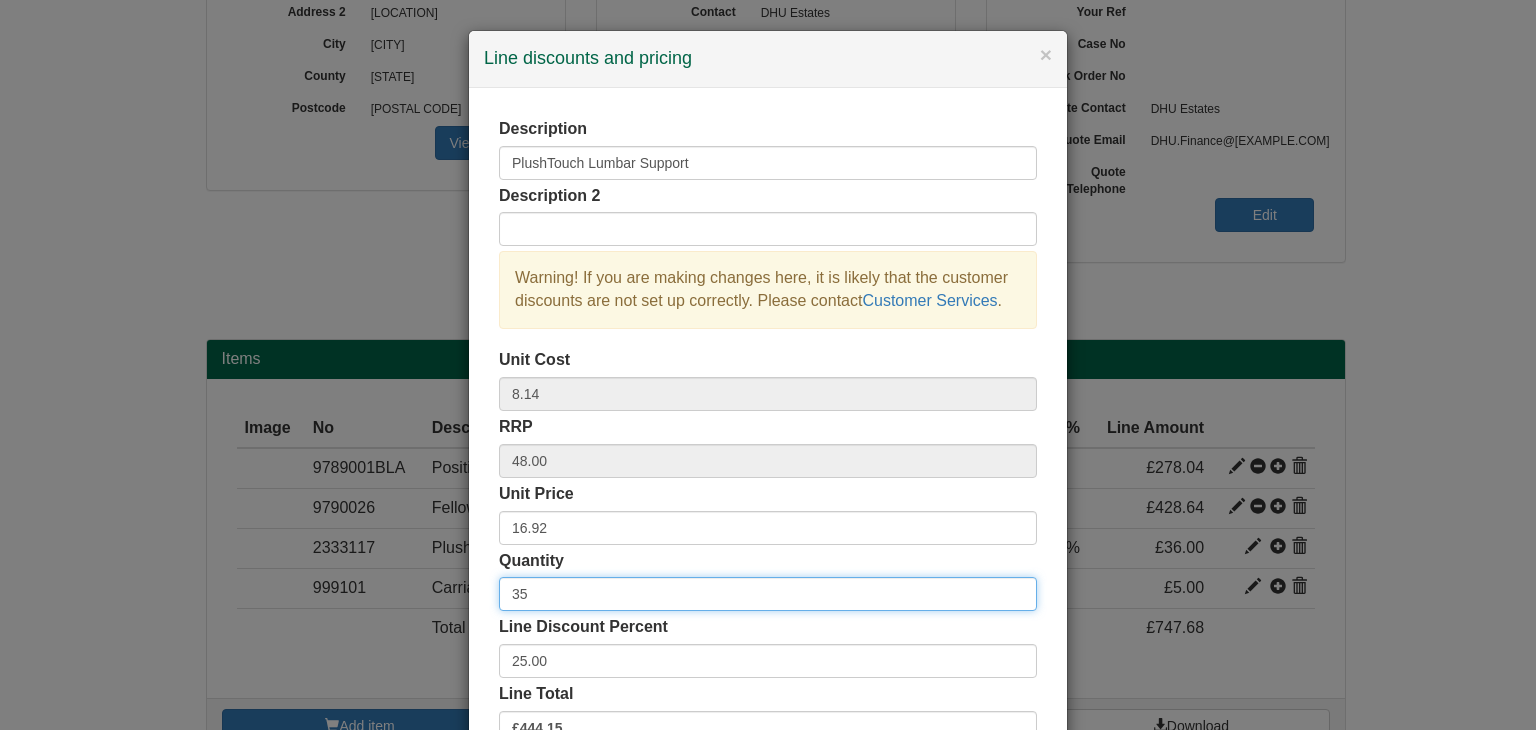type on "35" 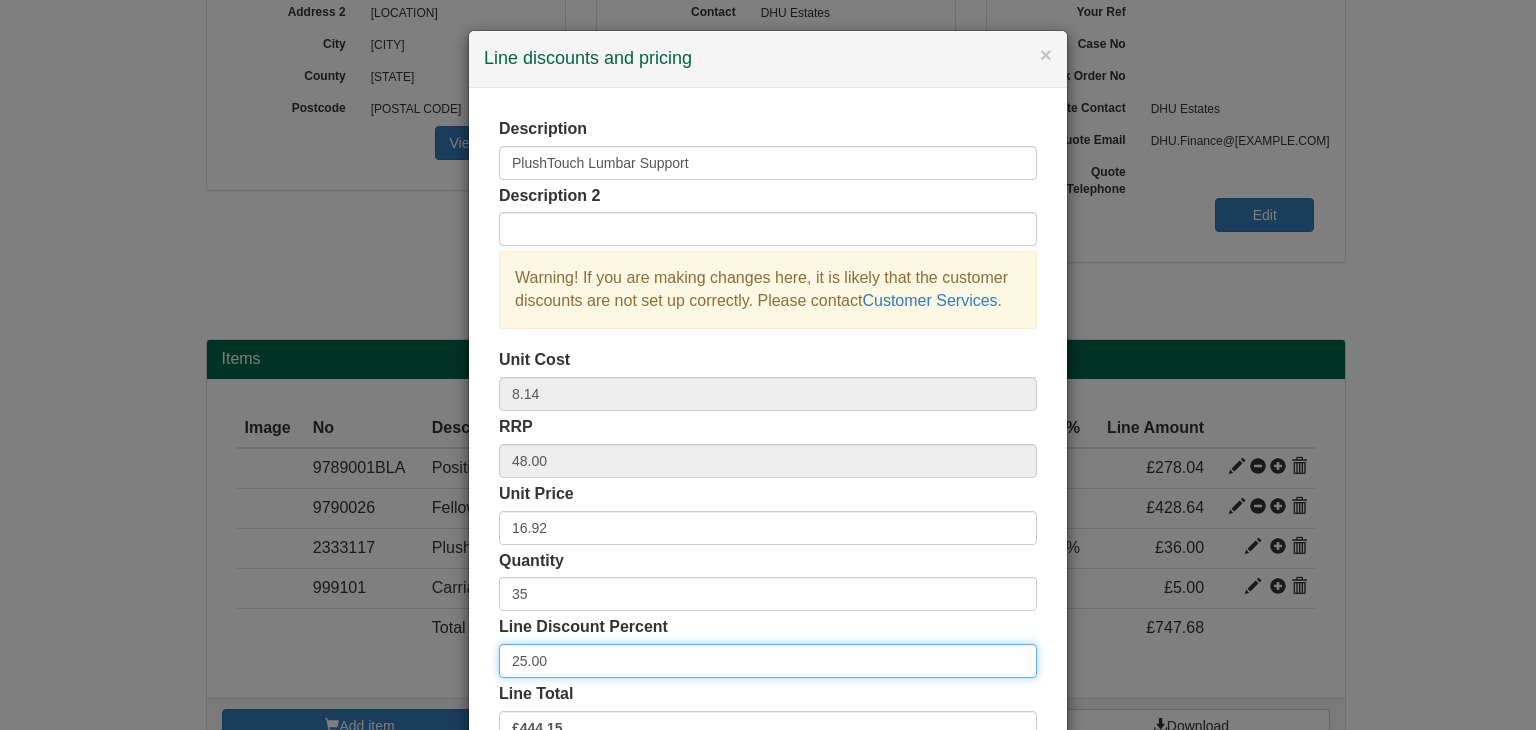 drag, startPoint x: 553, startPoint y: 667, endPoint x: 437, endPoint y: 650, distance: 117.239075 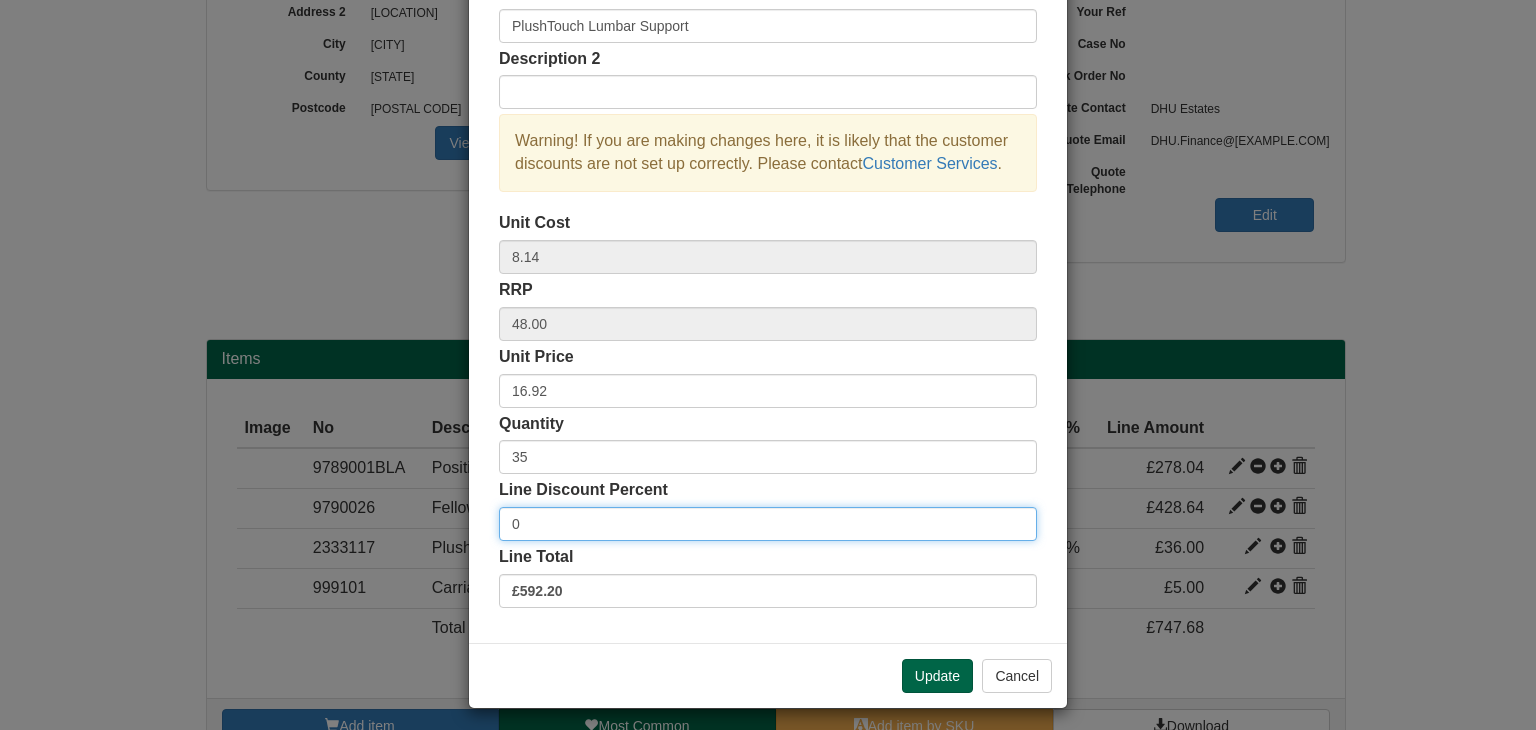 scroll, scrollTop: 144, scrollLeft: 0, axis: vertical 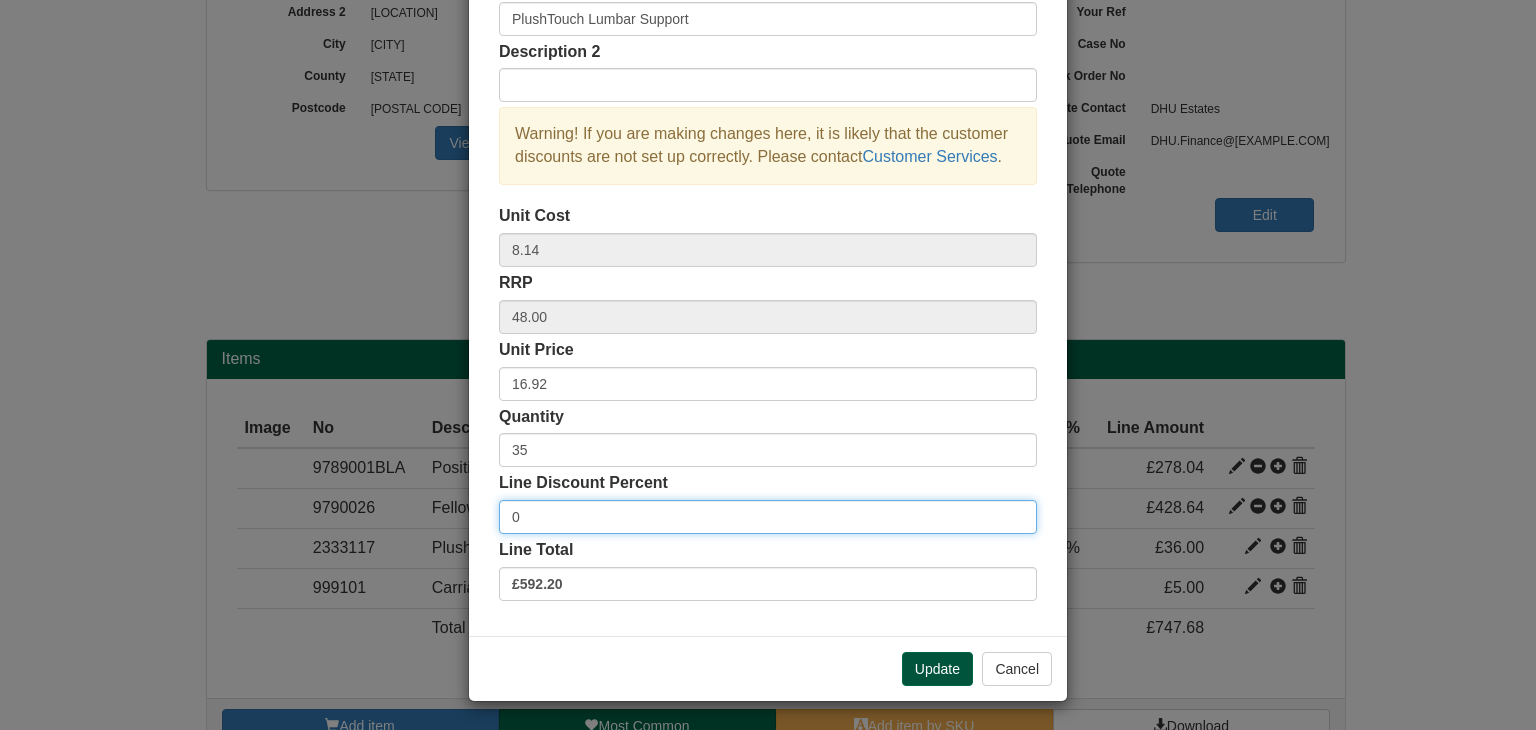 type on "0" 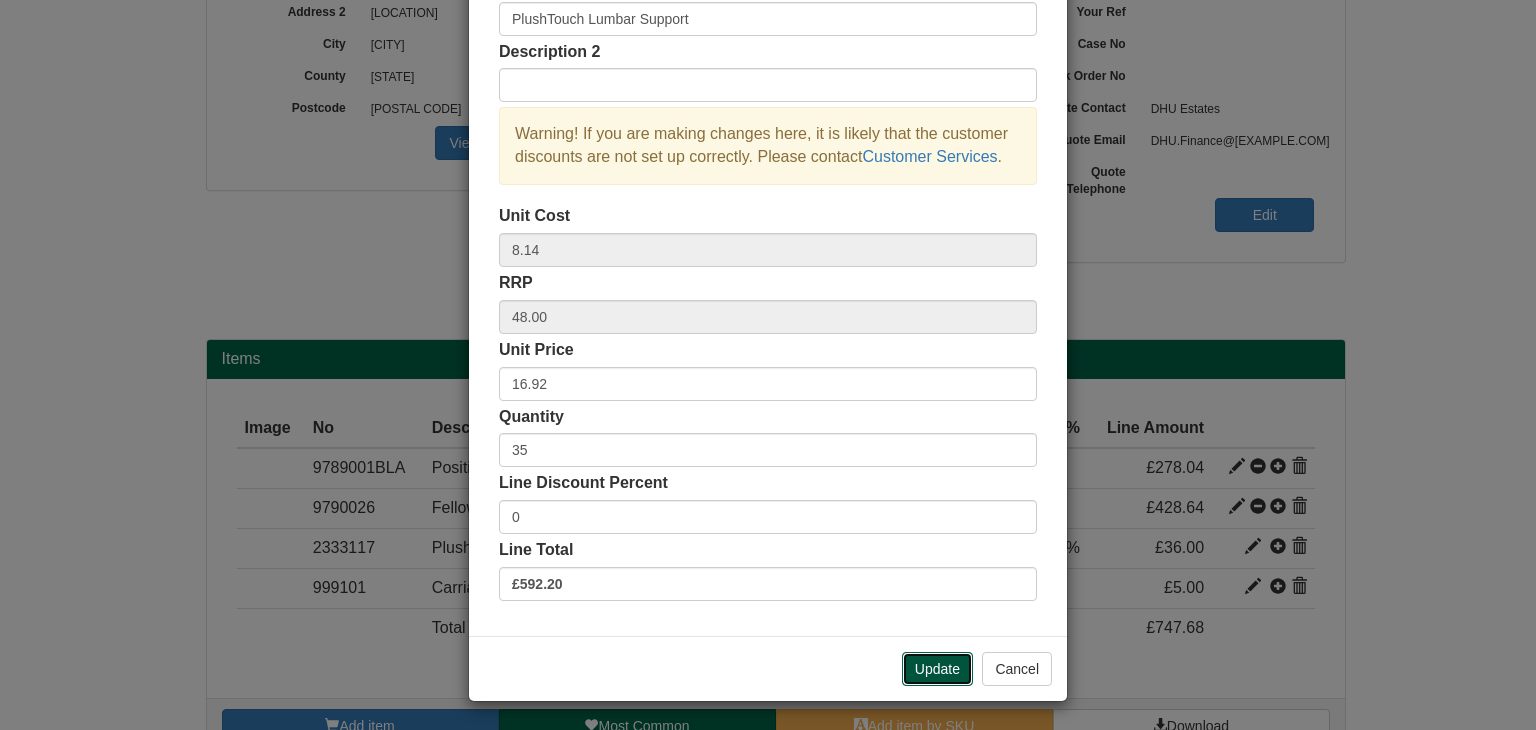 click on "Update" at bounding box center [937, 669] 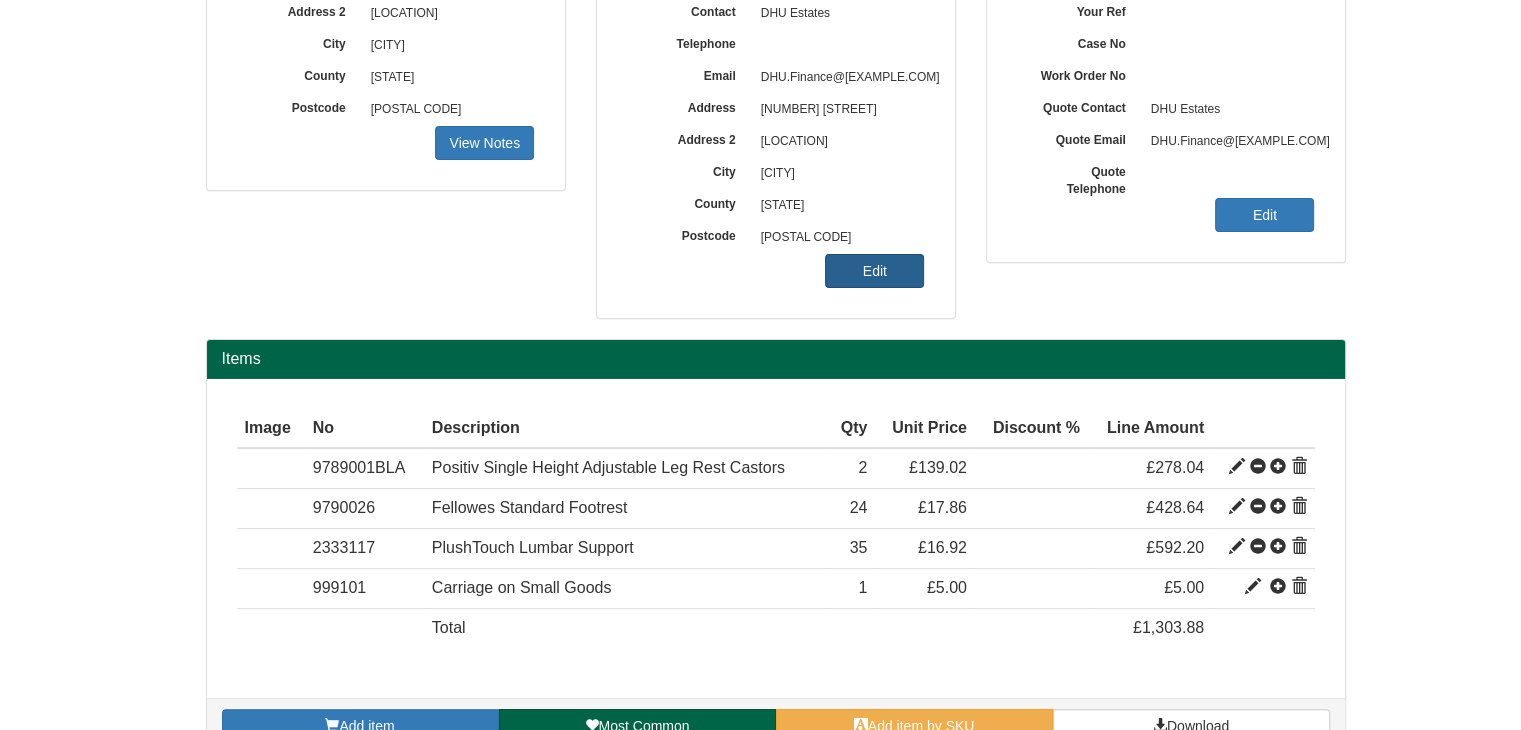 click on "Edit" at bounding box center (484, 143) 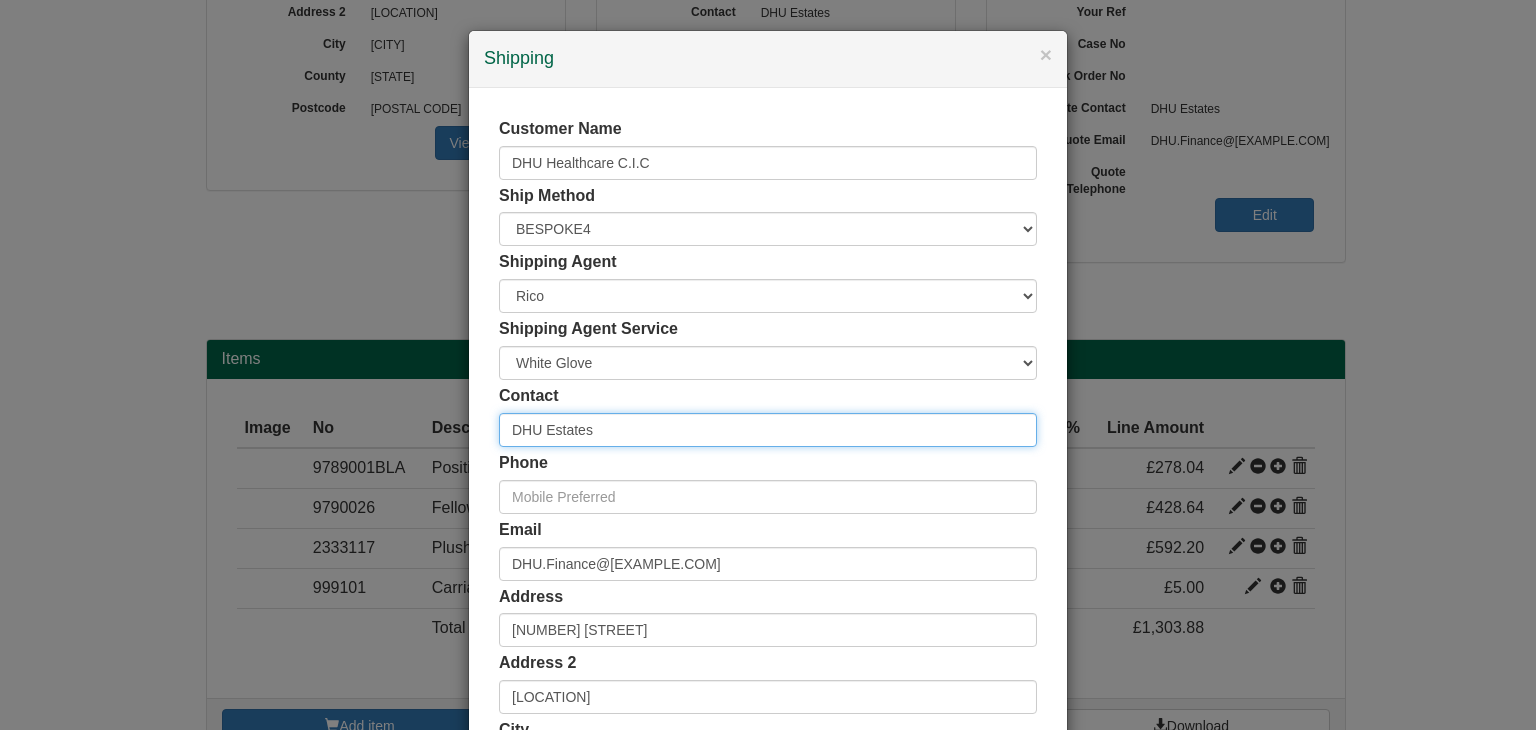 drag, startPoint x: 626, startPoint y: 432, endPoint x: 466, endPoint y: 428, distance: 160.04999 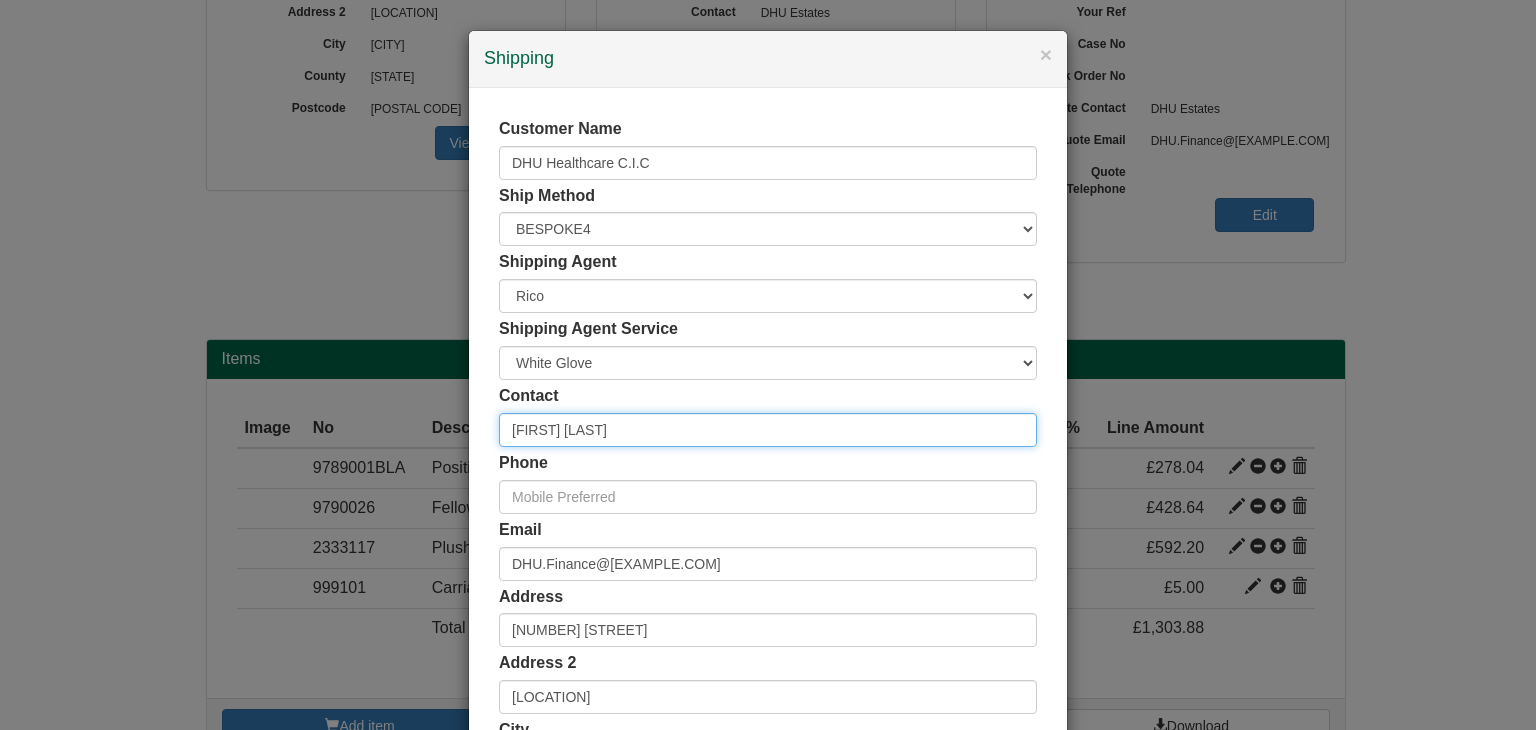 type on "[FIRST] [LAST]" 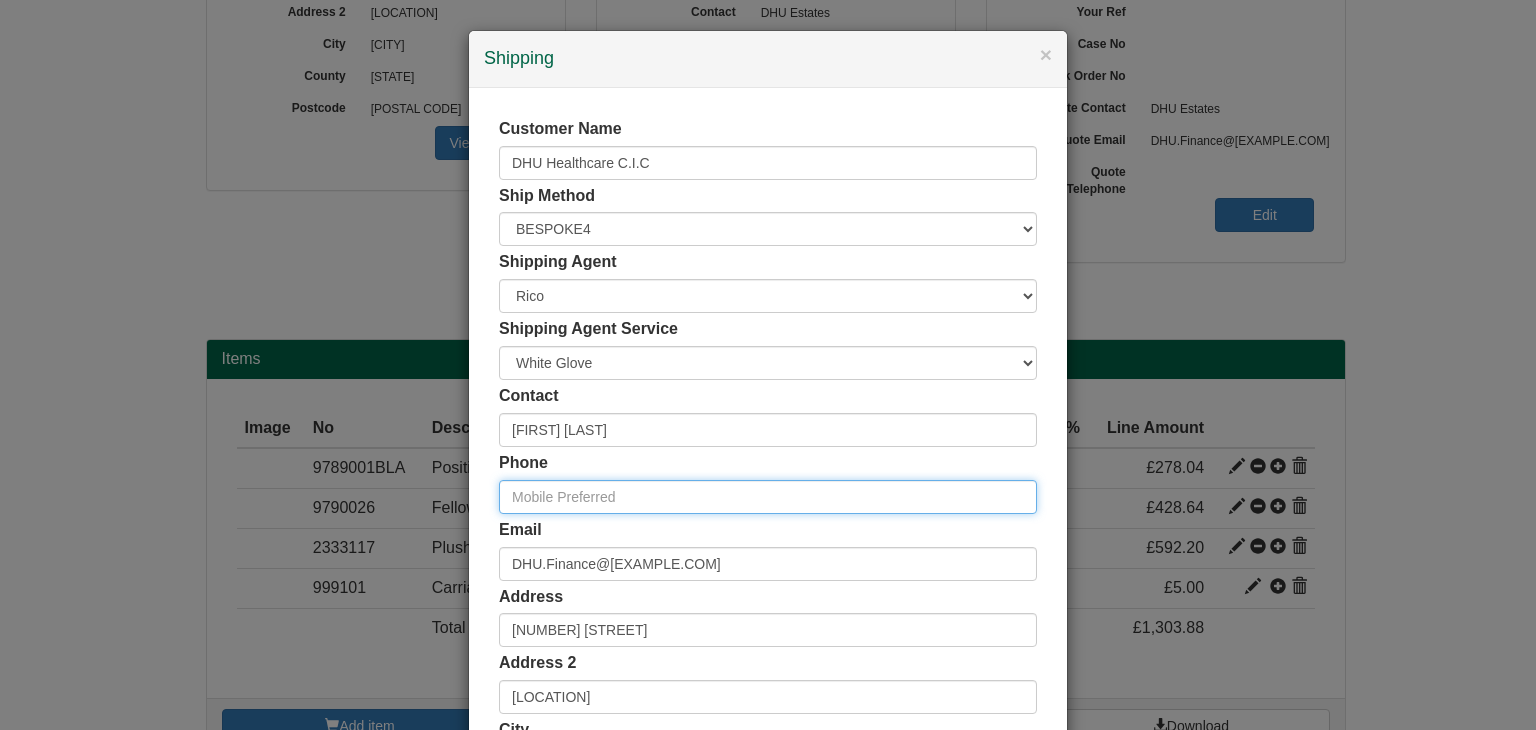 click at bounding box center [768, 497] 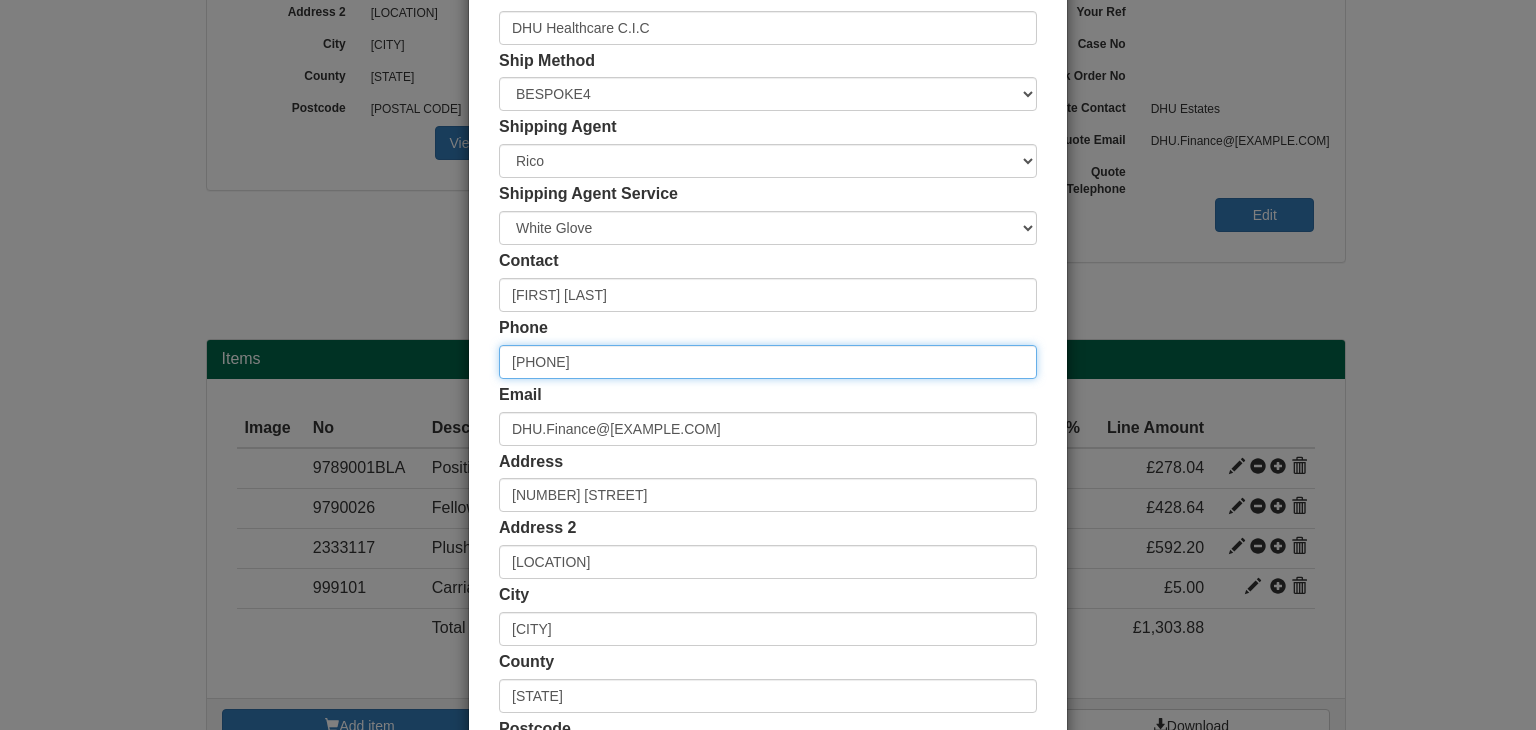 scroll, scrollTop: 376, scrollLeft: 0, axis: vertical 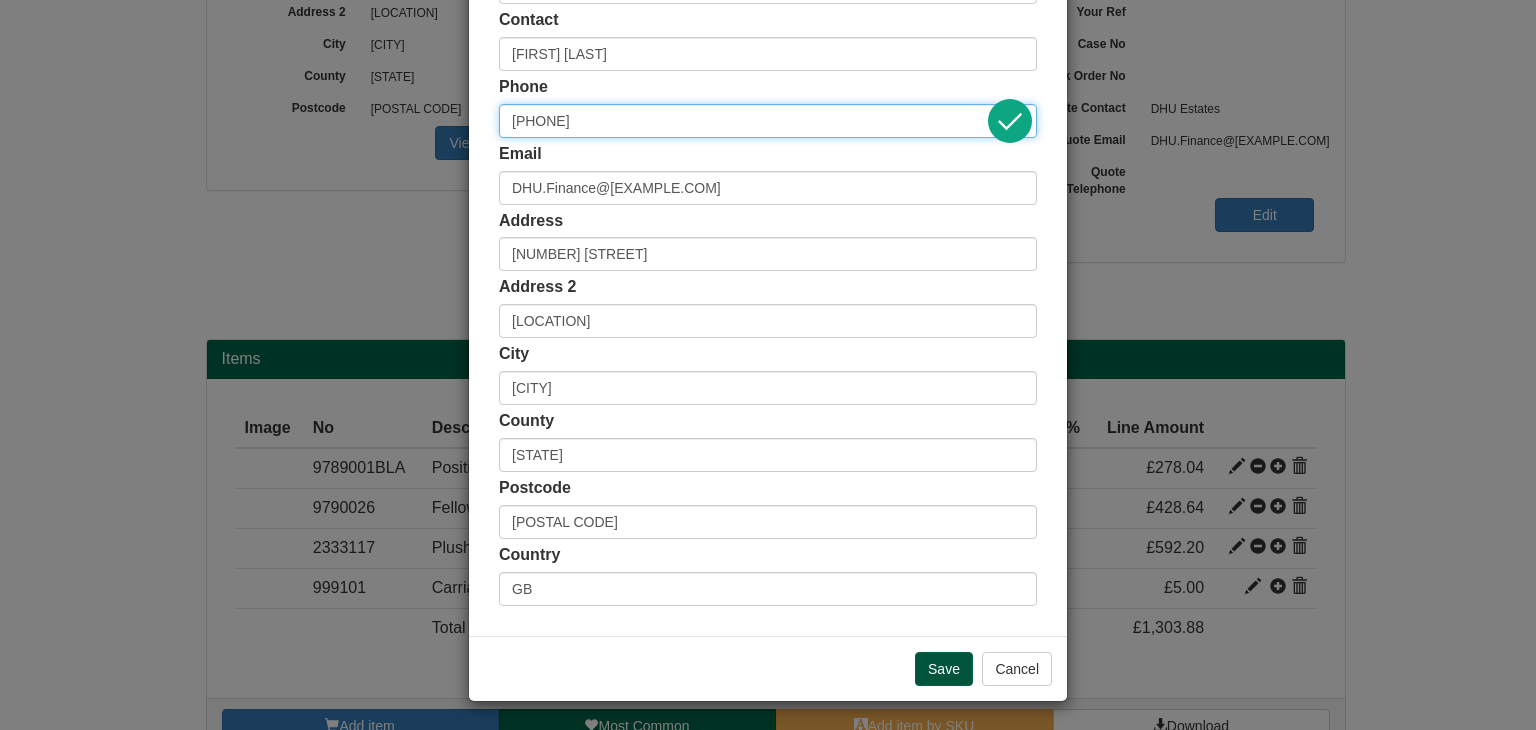type on "[PHONE]" 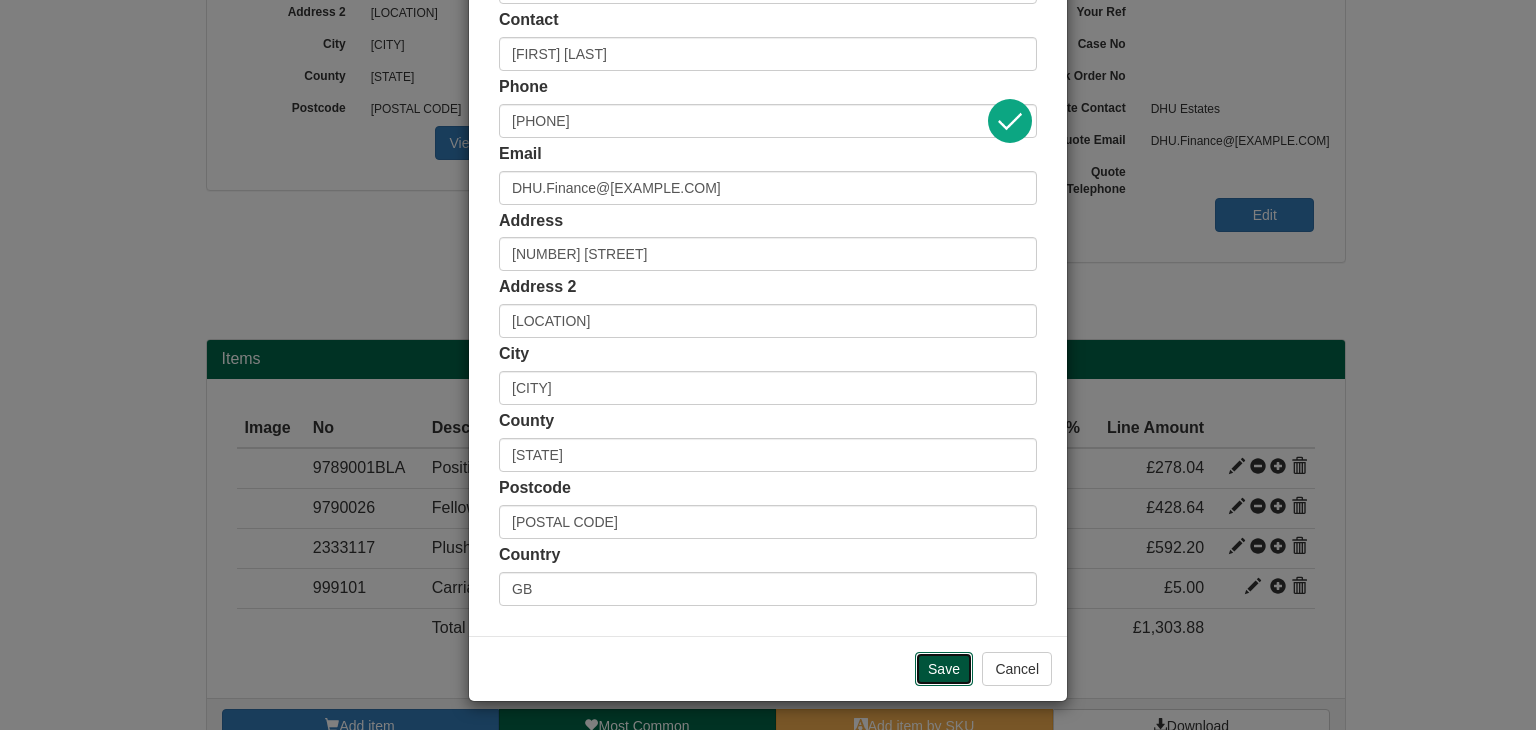 click on "Save" at bounding box center (944, 669) 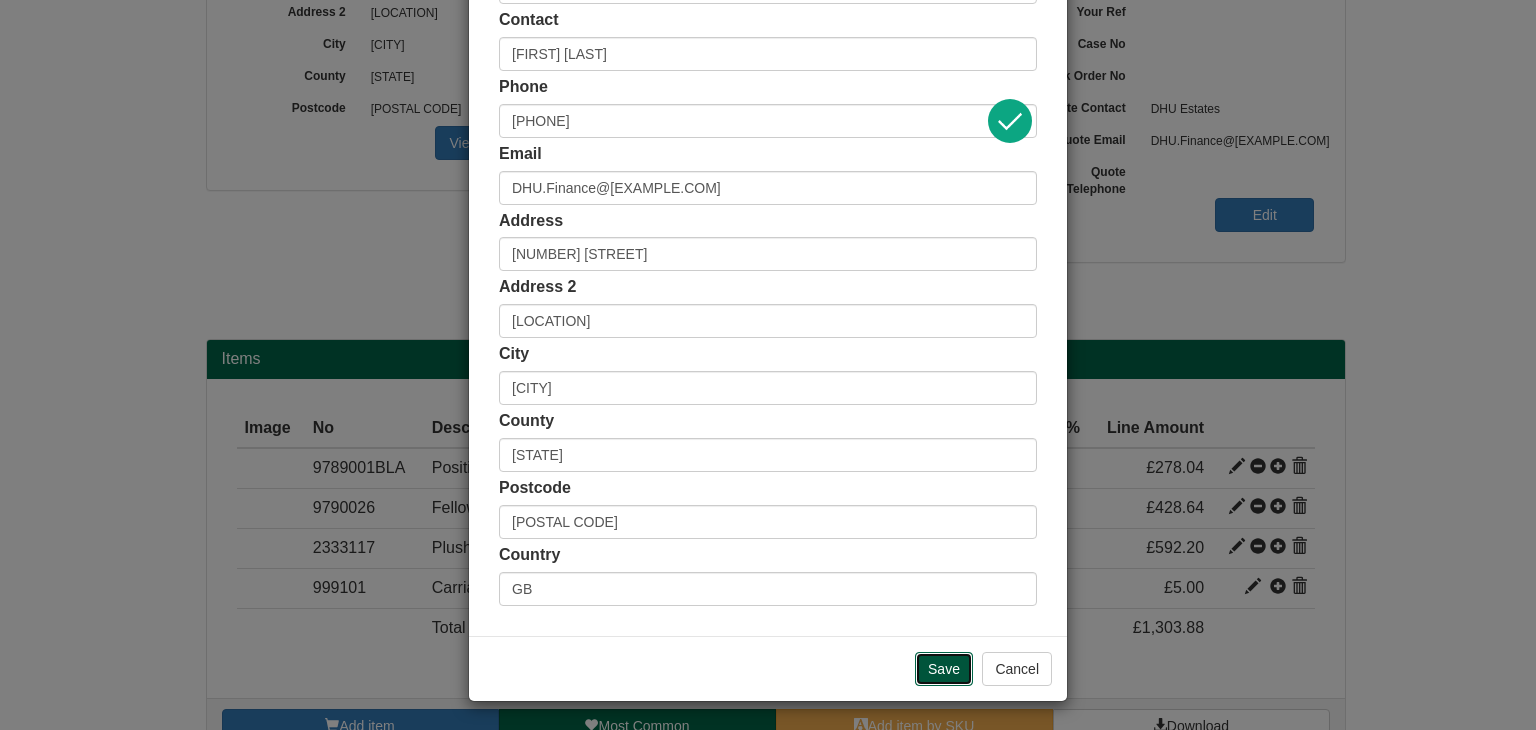 click on "Save" at bounding box center (944, 669) 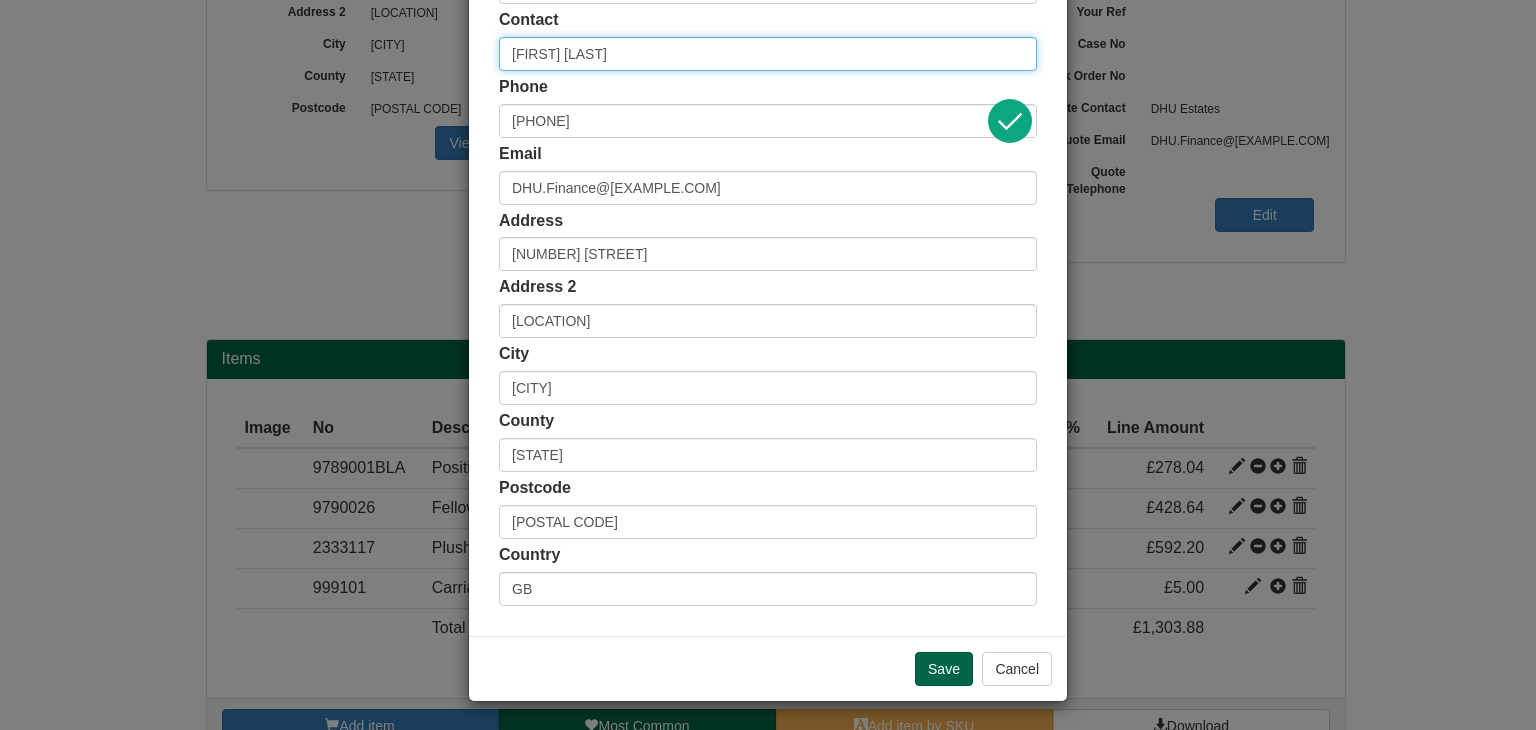 drag, startPoint x: 616, startPoint y: 56, endPoint x: 420, endPoint y: 36, distance: 197.01776 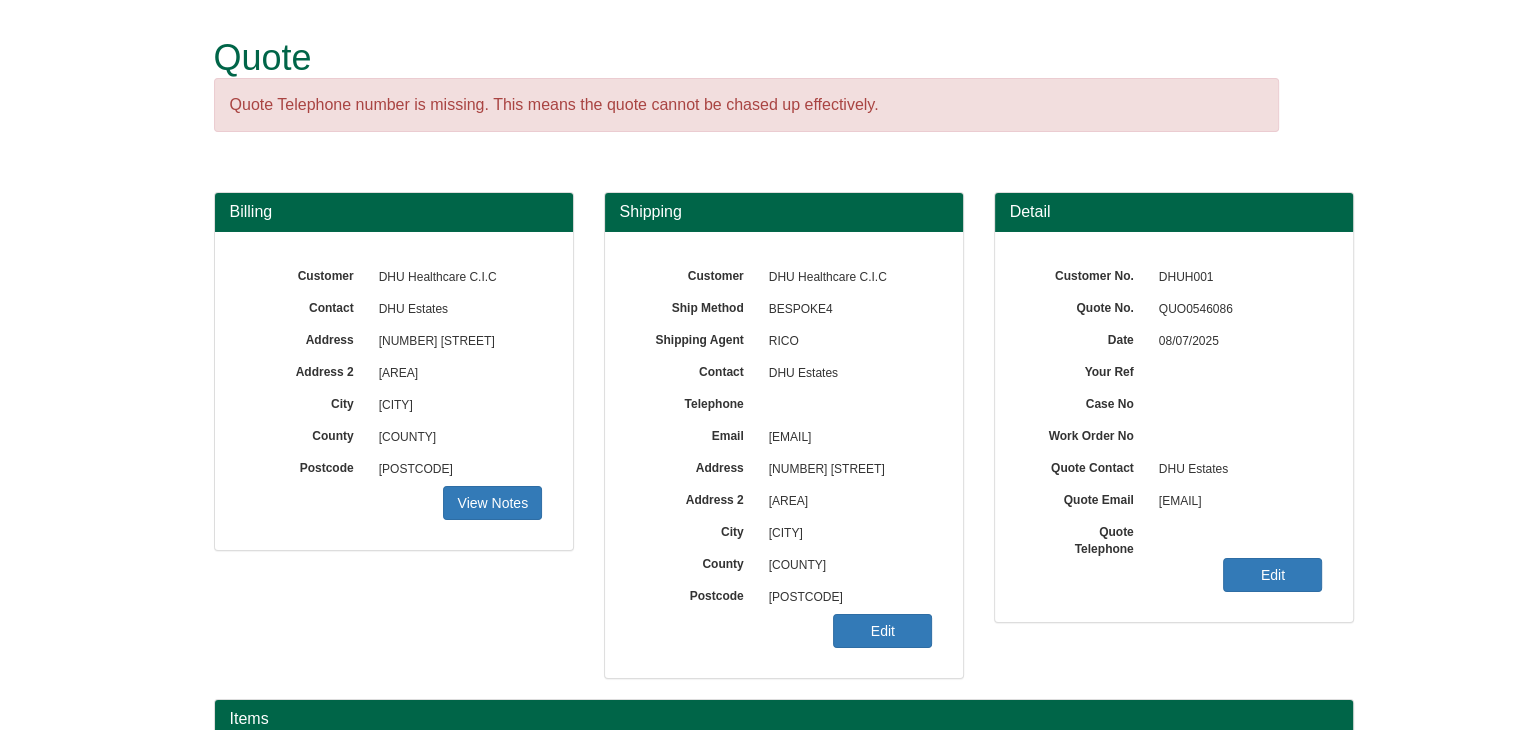 scroll, scrollTop: 353, scrollLeft: 0, axis: vertical 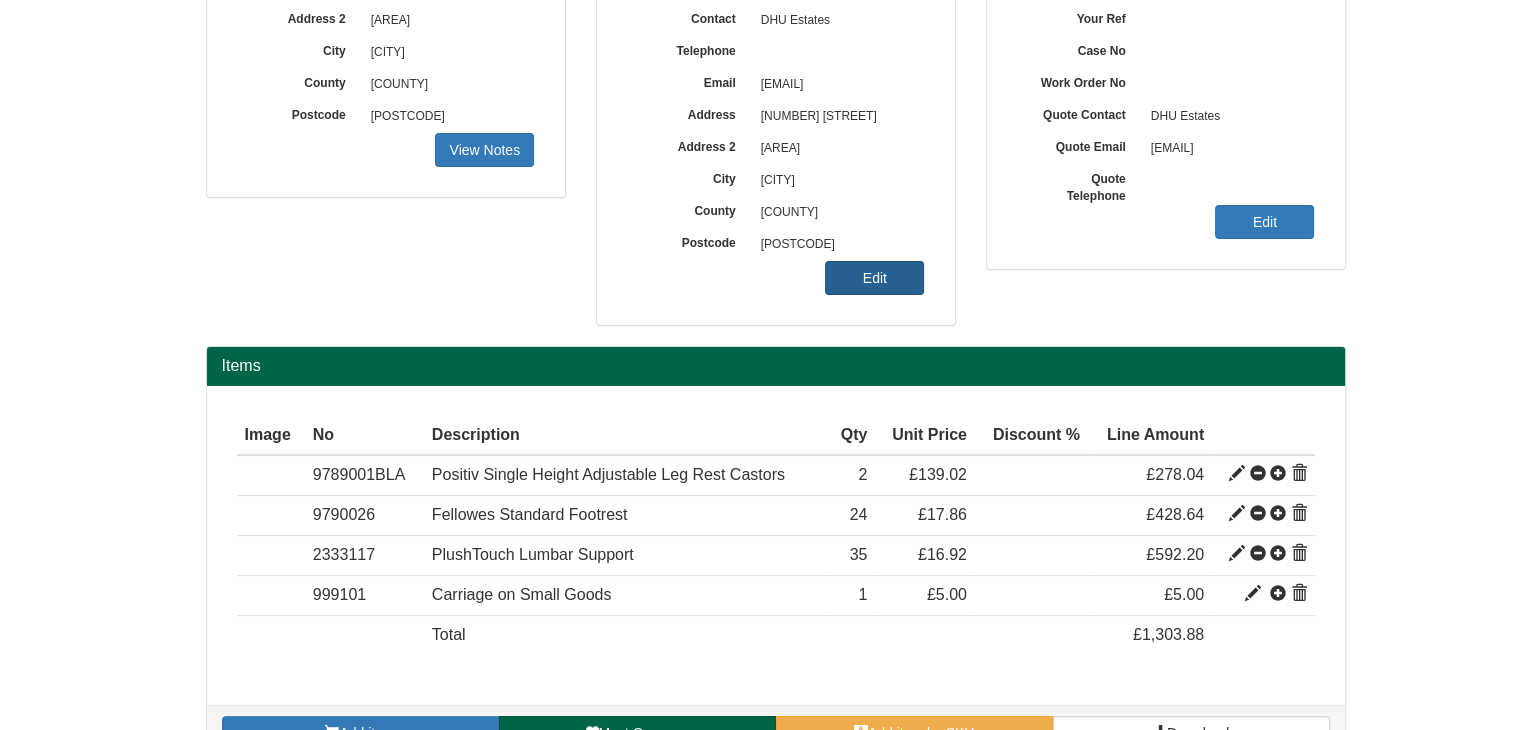 click on "Edit" at bounding box center [484, 150] 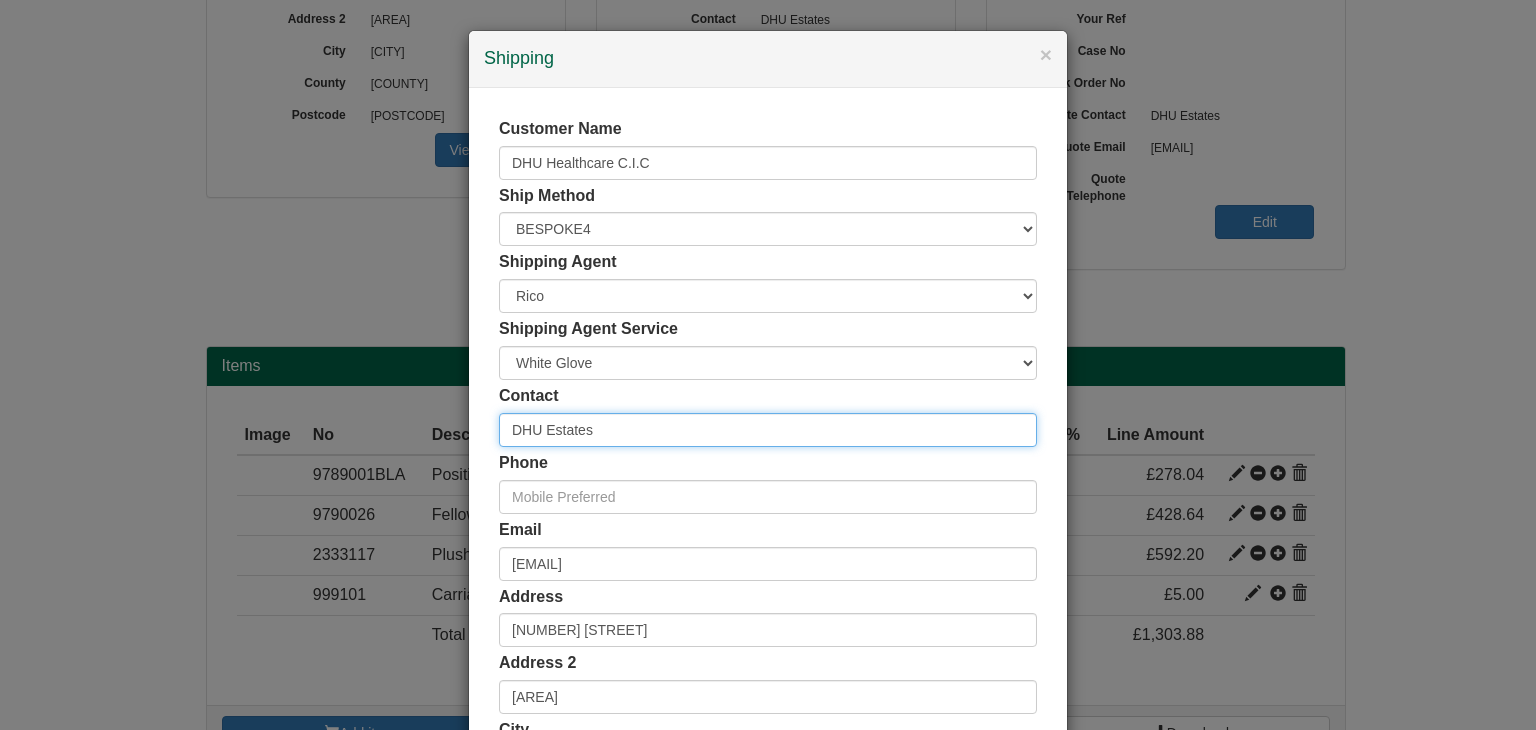 drag, startPoint x: 456, startPoint y: 423, endPoint x: 444, endPoint y: 420, distance: 12.369317 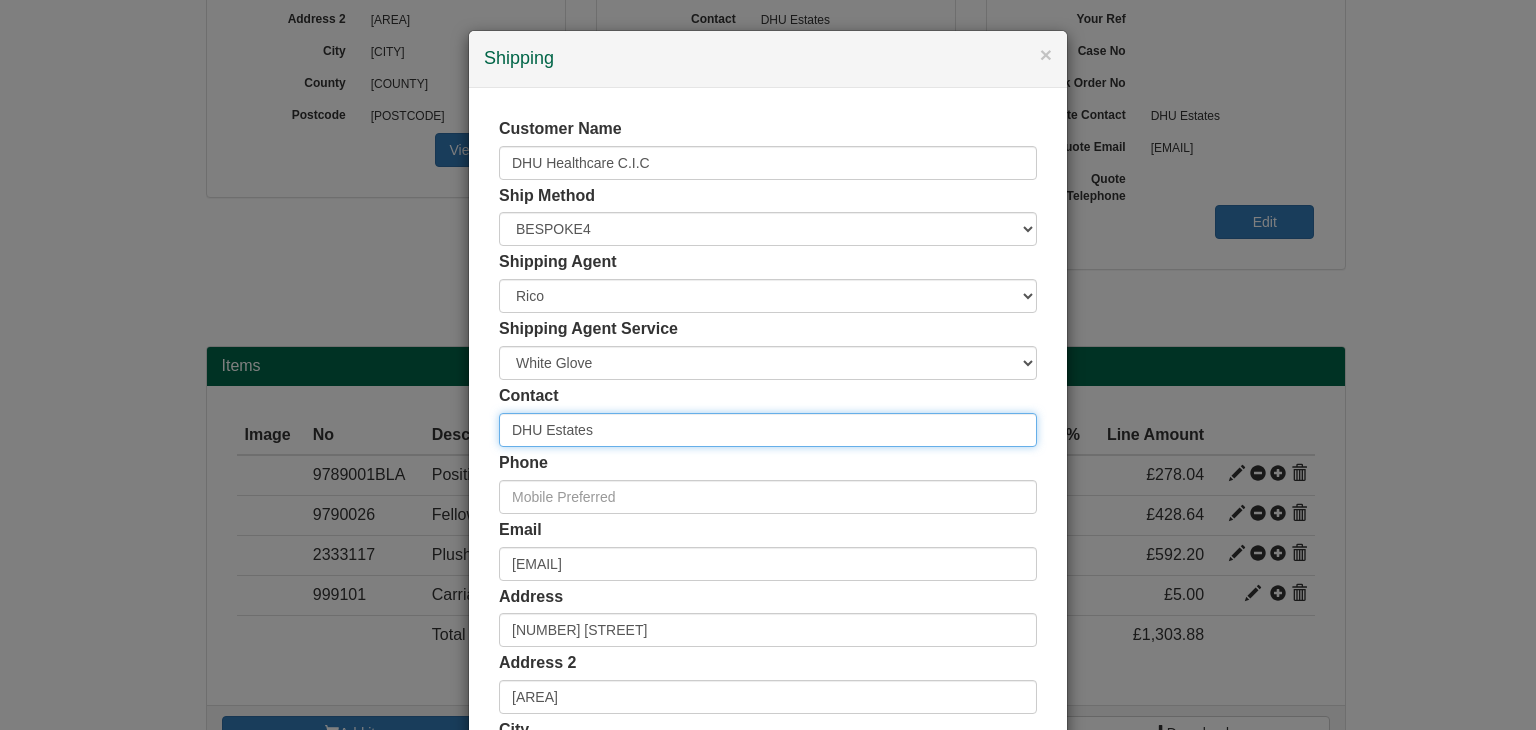 paste on "[FIRST] [LAST]" 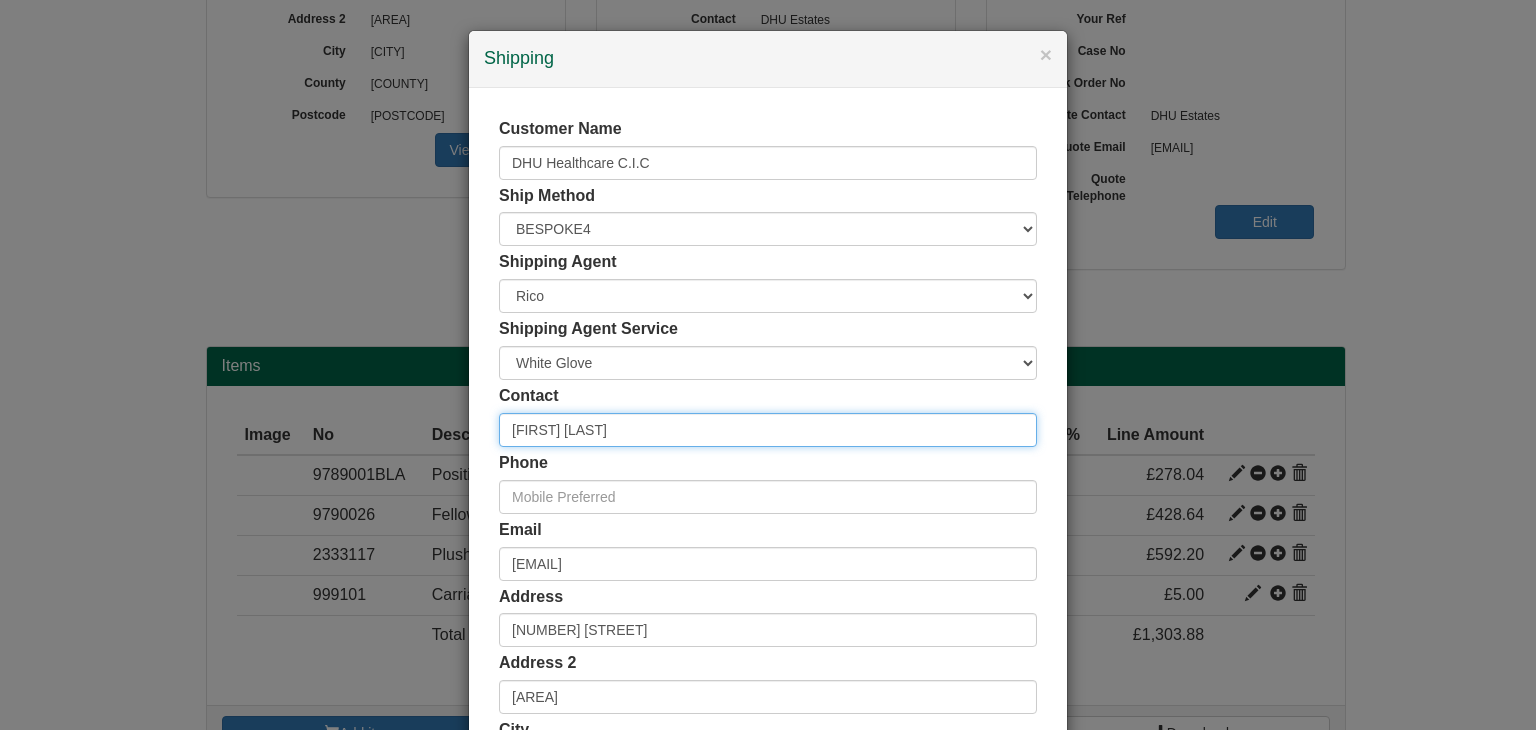 type on "[FIRST] [LAST]" 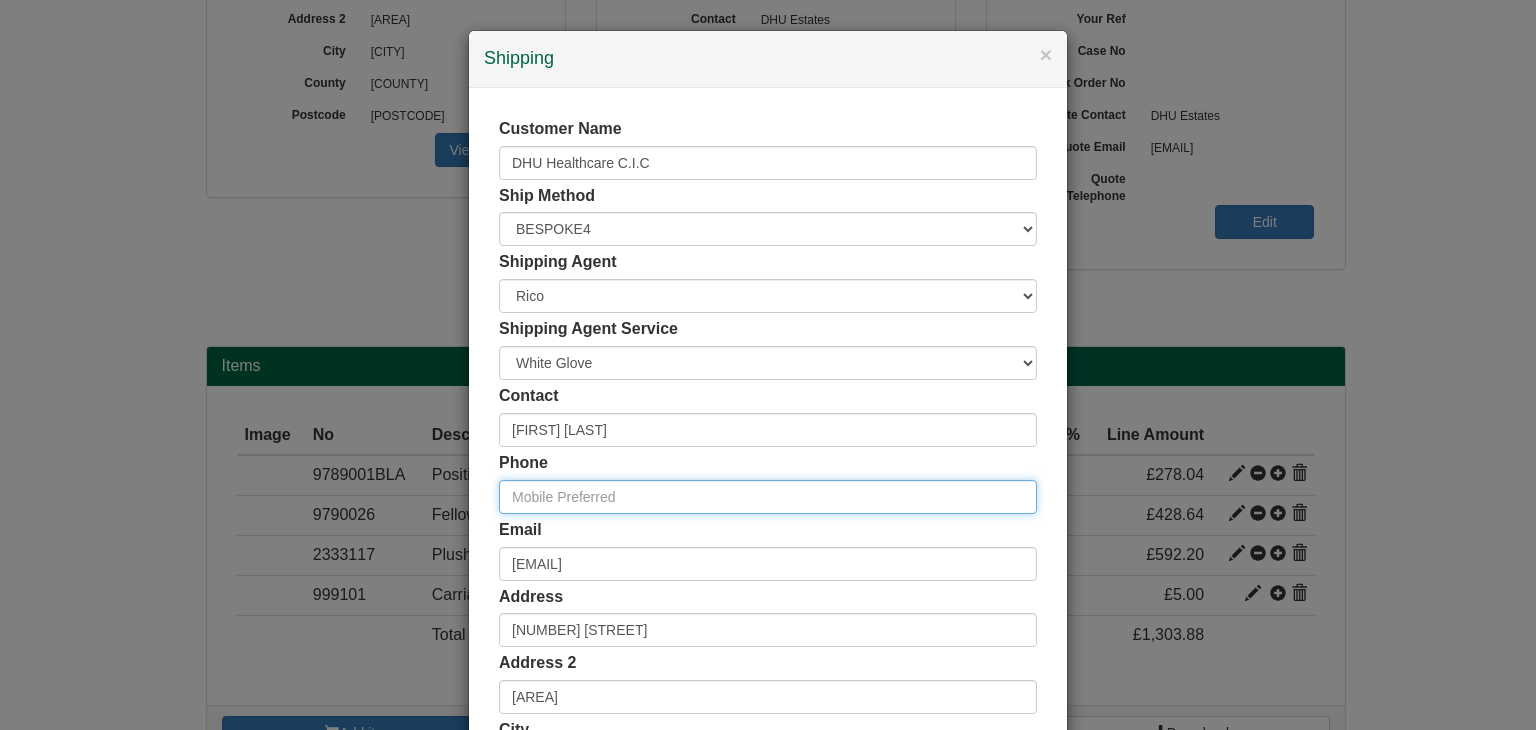 click at bounding box center (768, 497) 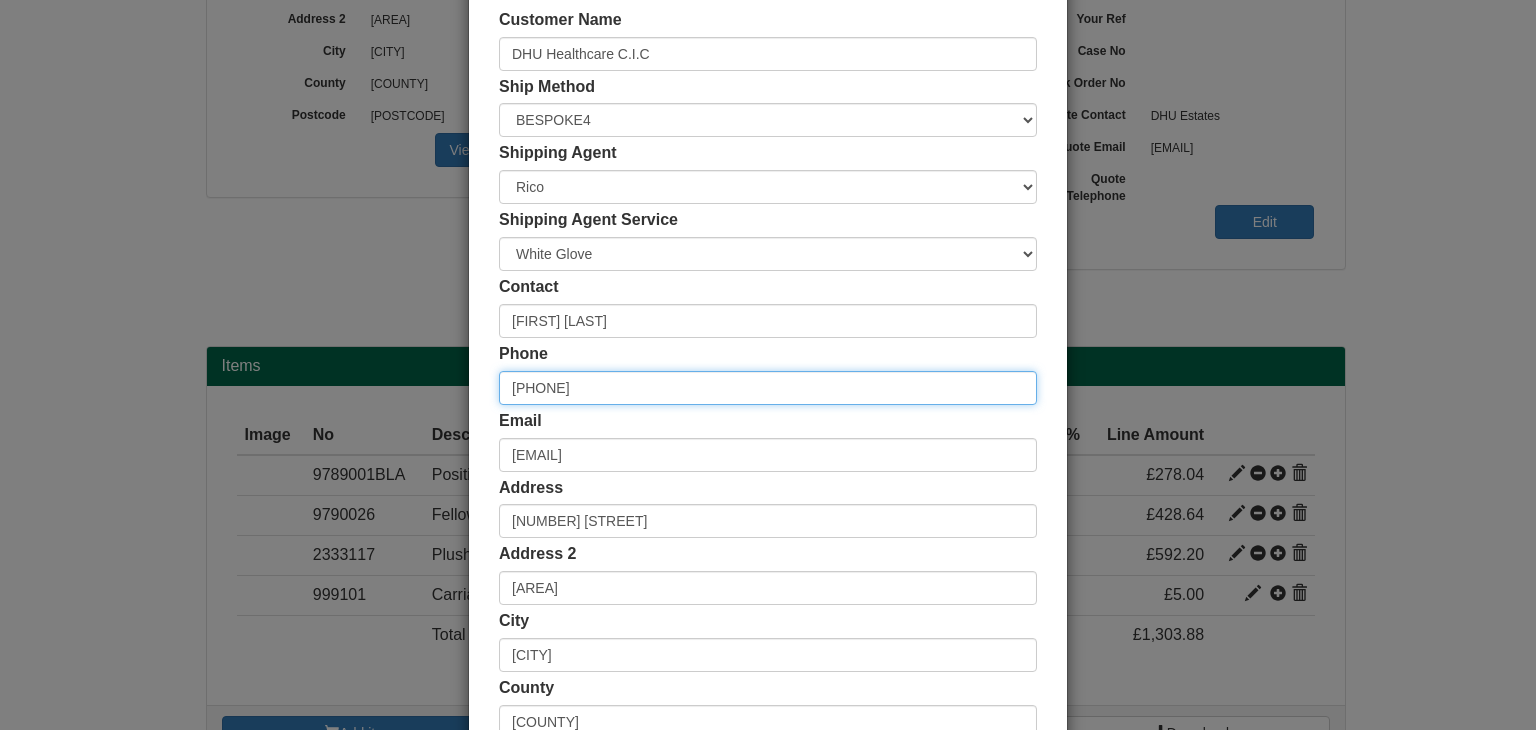 scroll, scrollTop: 376, scrollLeft: 0, axis: vertical 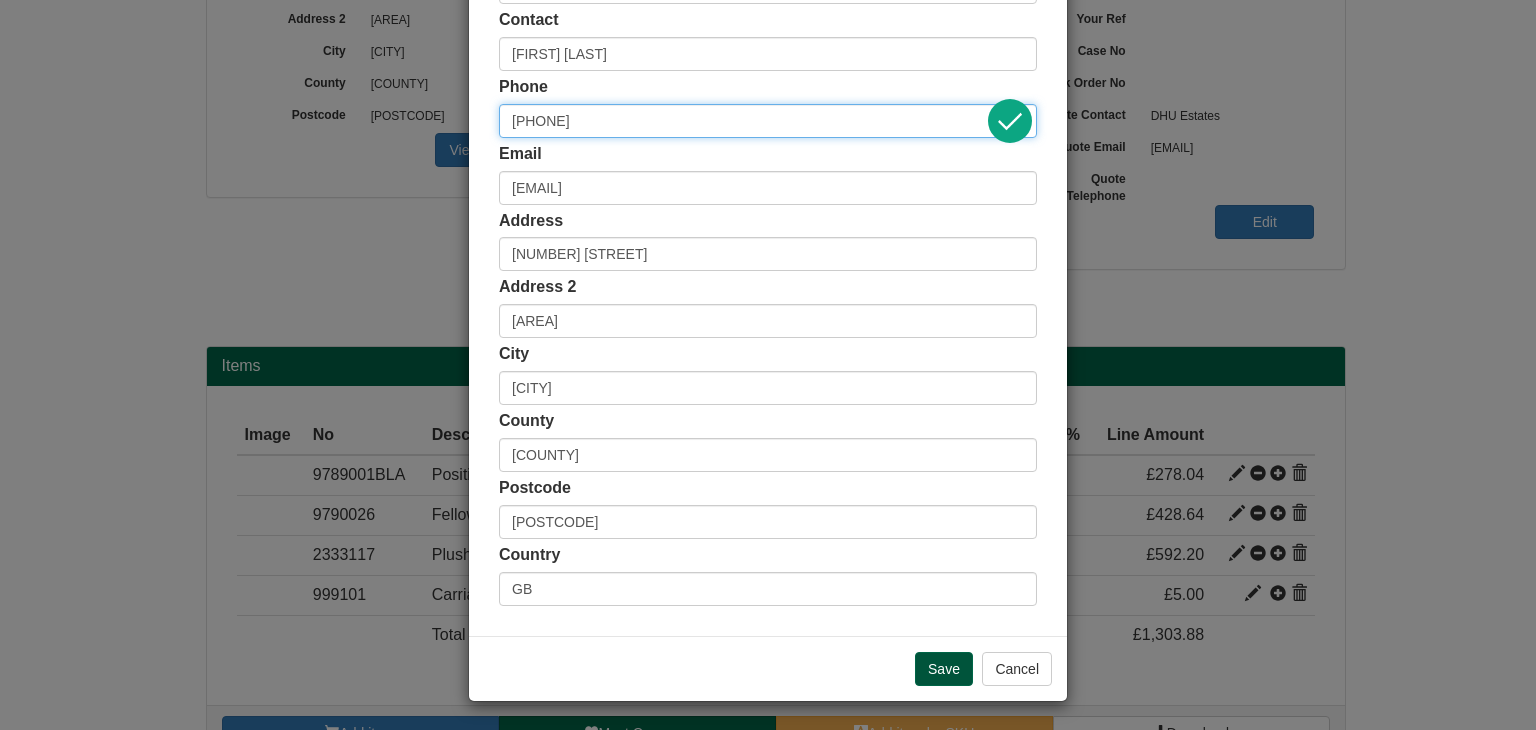 type on "[PHONE]" 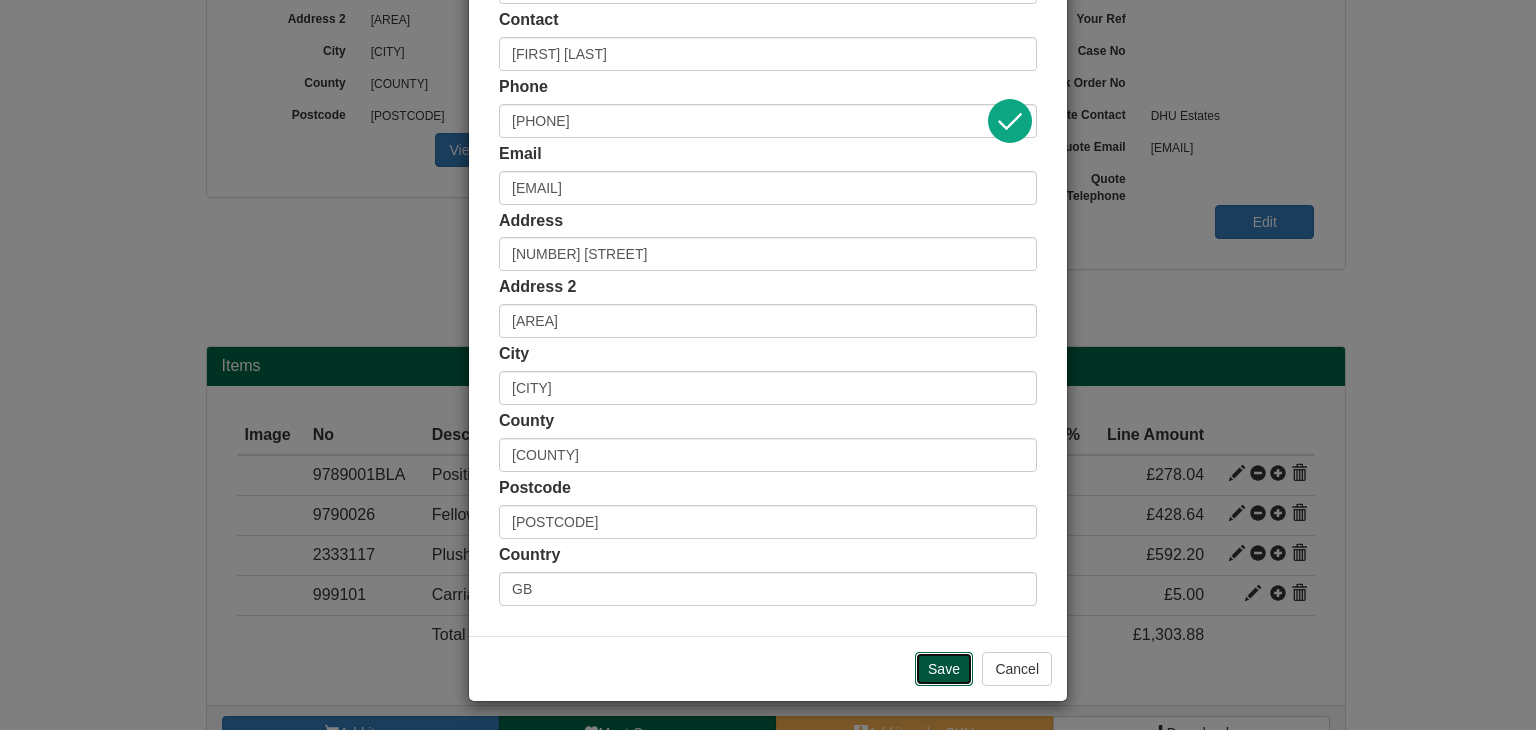 click on "Save" at bounding box center (944, 669) 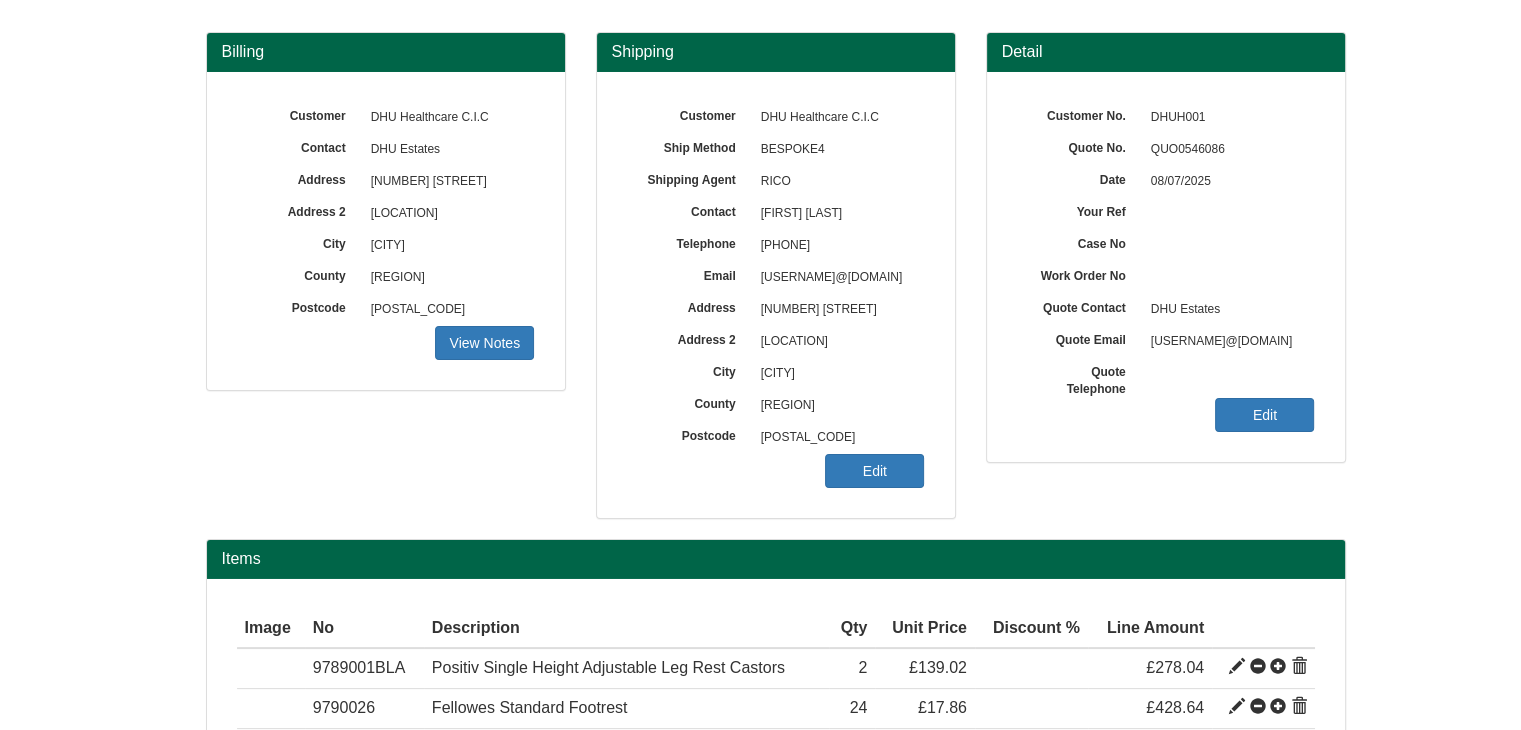 scroll, scrollTop: 400, scrollLeft: 0, axis: vertical 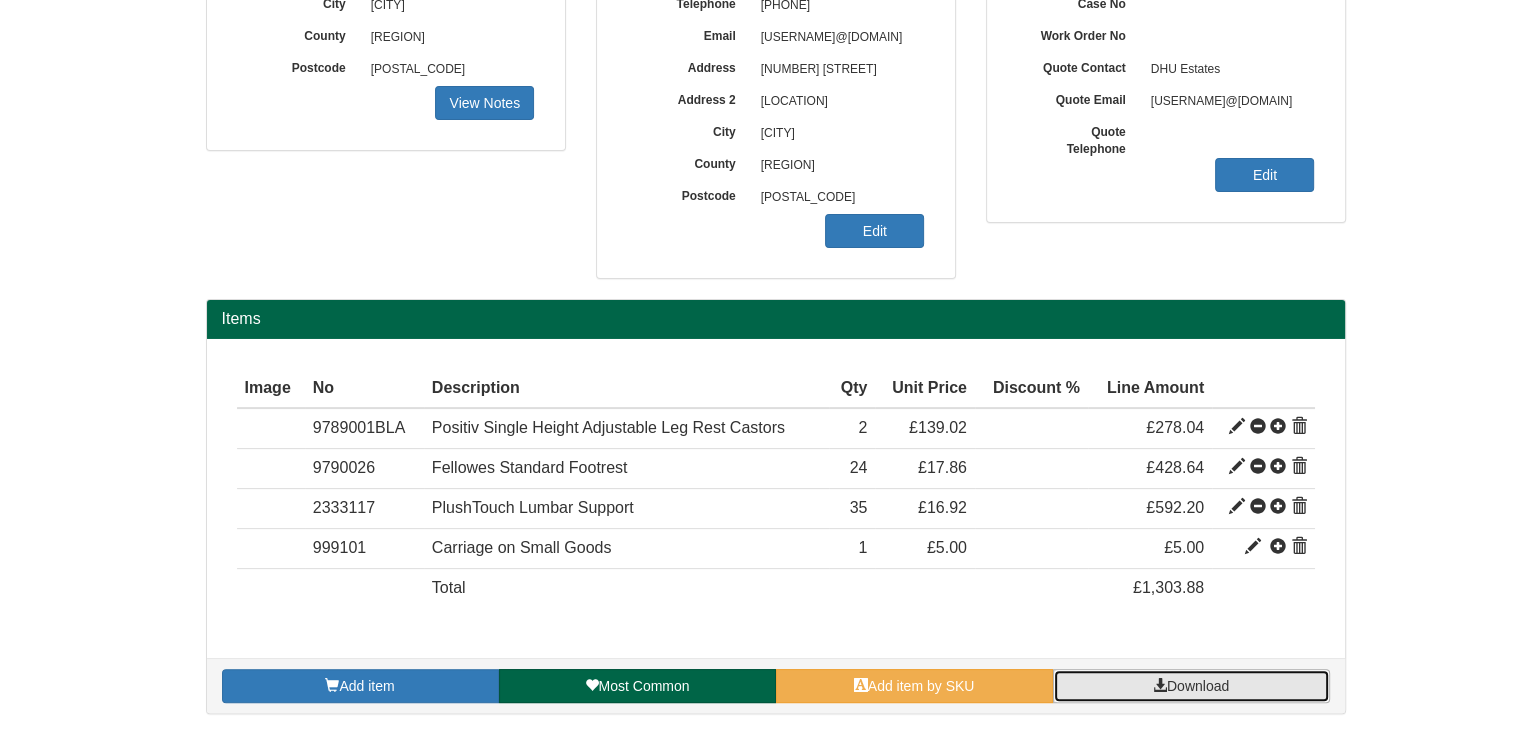 click on "Download" at bounding box center [1198, 686] 